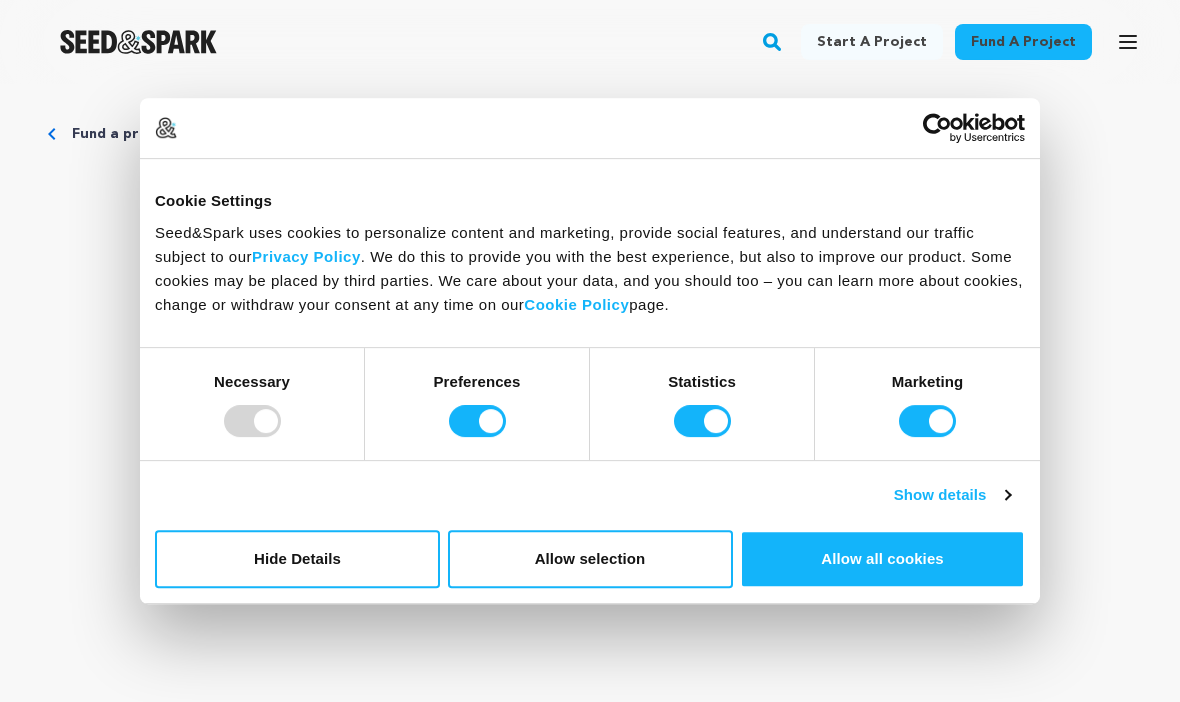 scroll, scrollTop: 0, scrollLeft: 0, axis: both 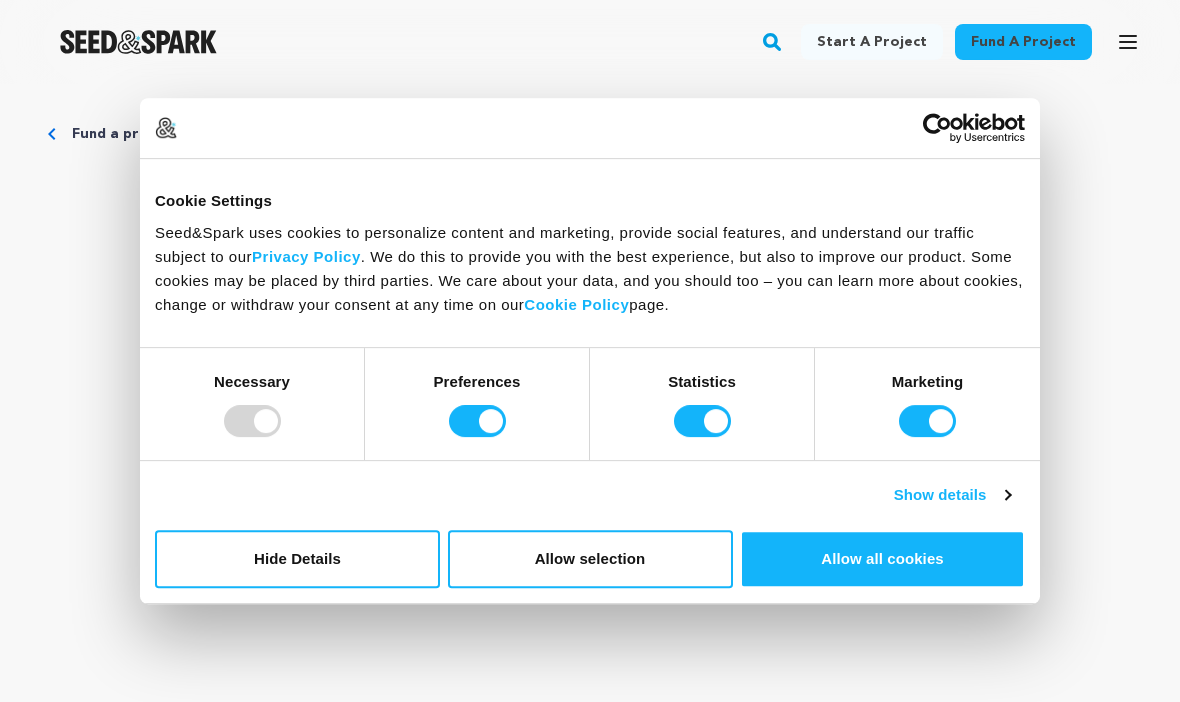 click on "Hide Details" at bounding box center [297, 559] 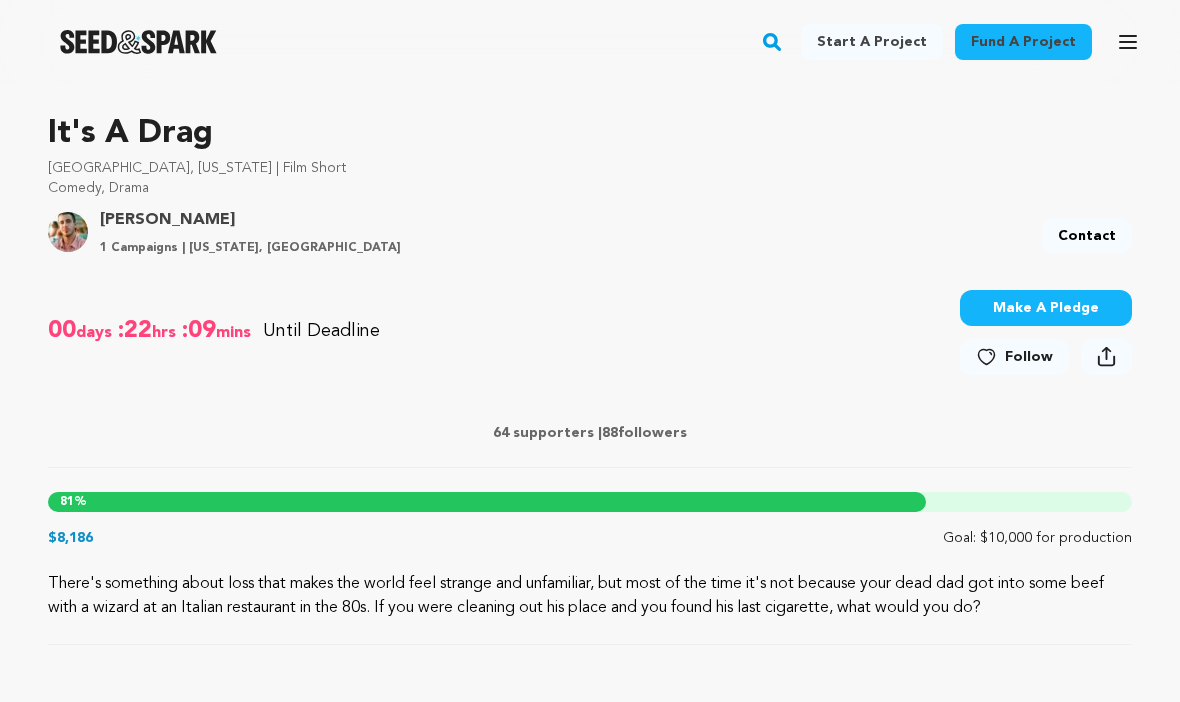 scroll, scrollTop: 545, scrollLeft: 0, axis: vertical 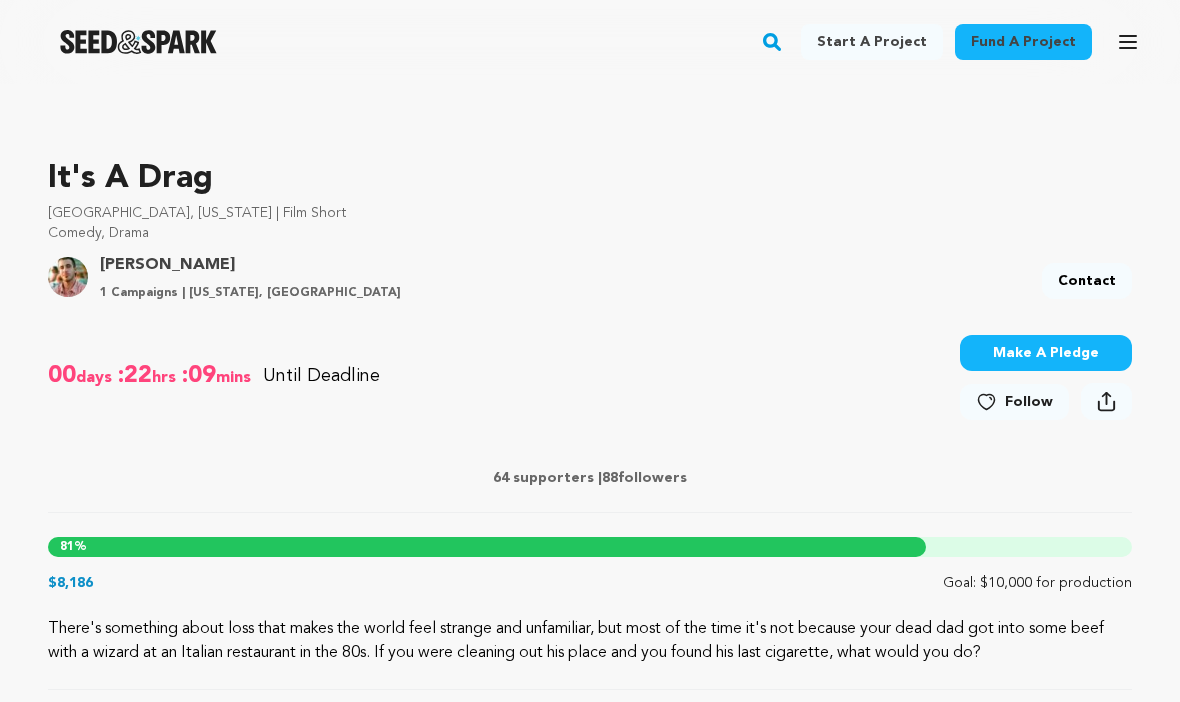 click on "Make A Pledge" at bounding box center [1046, 353] 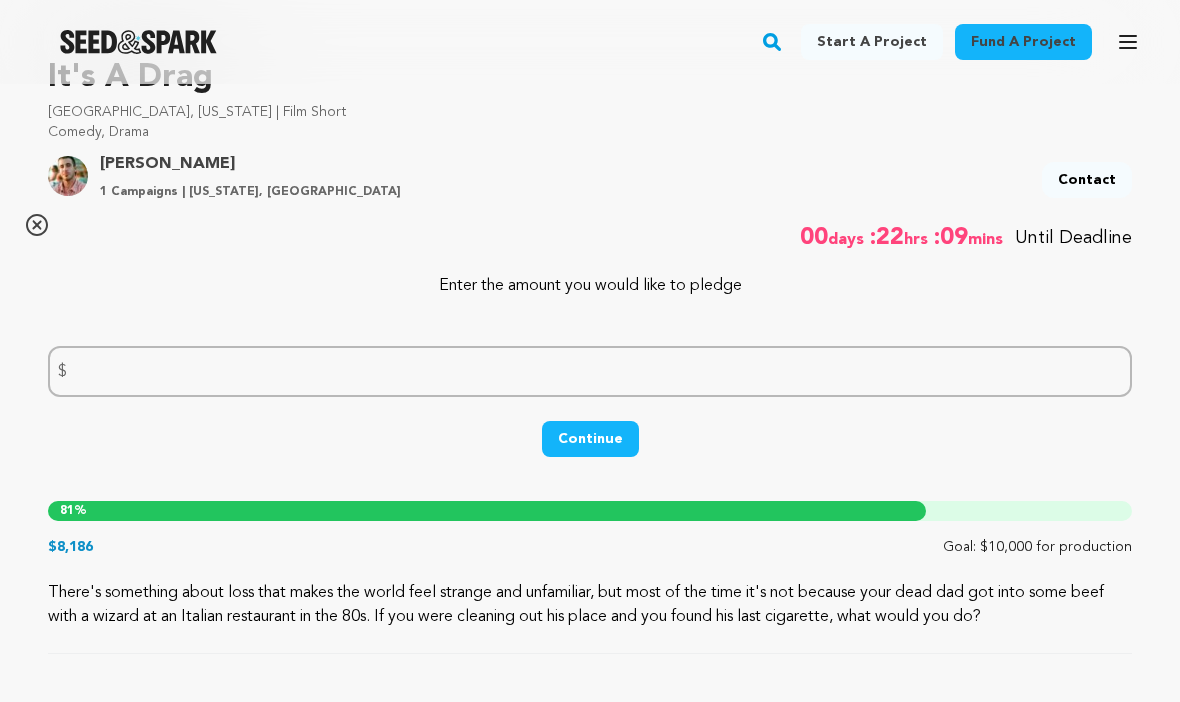scroll, scrollTop: 609, scrollLeft: 0, axis: vertical 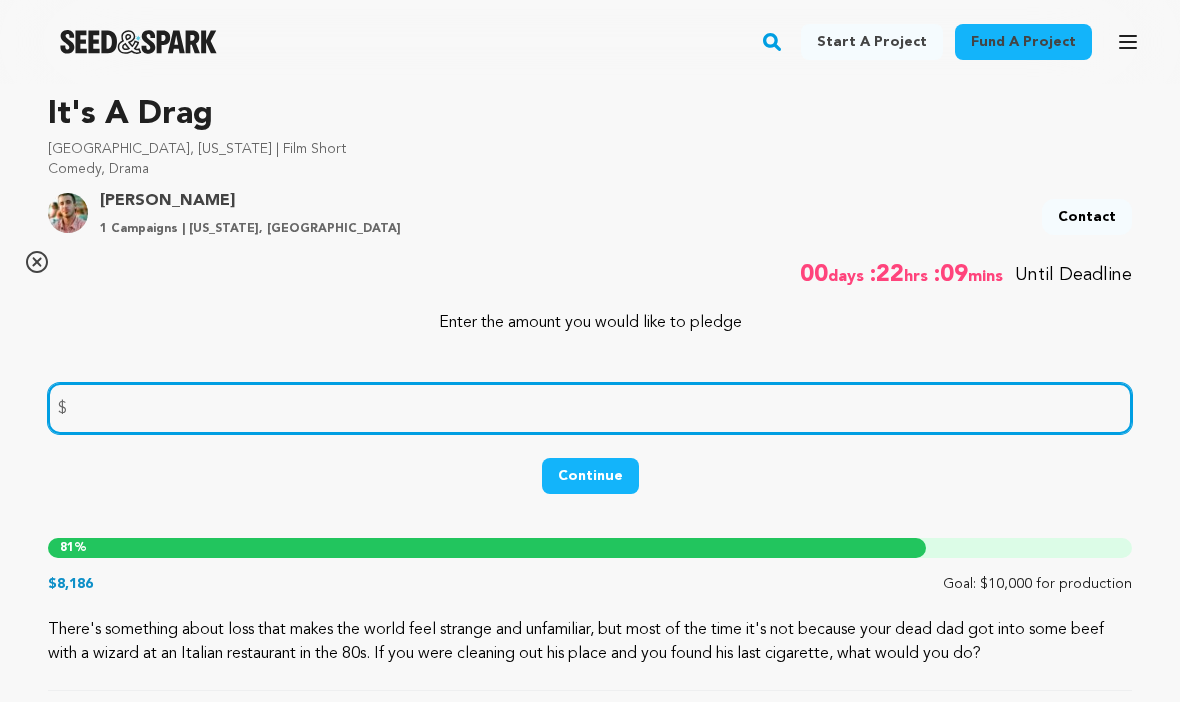 click at bounding box center [590, 408] 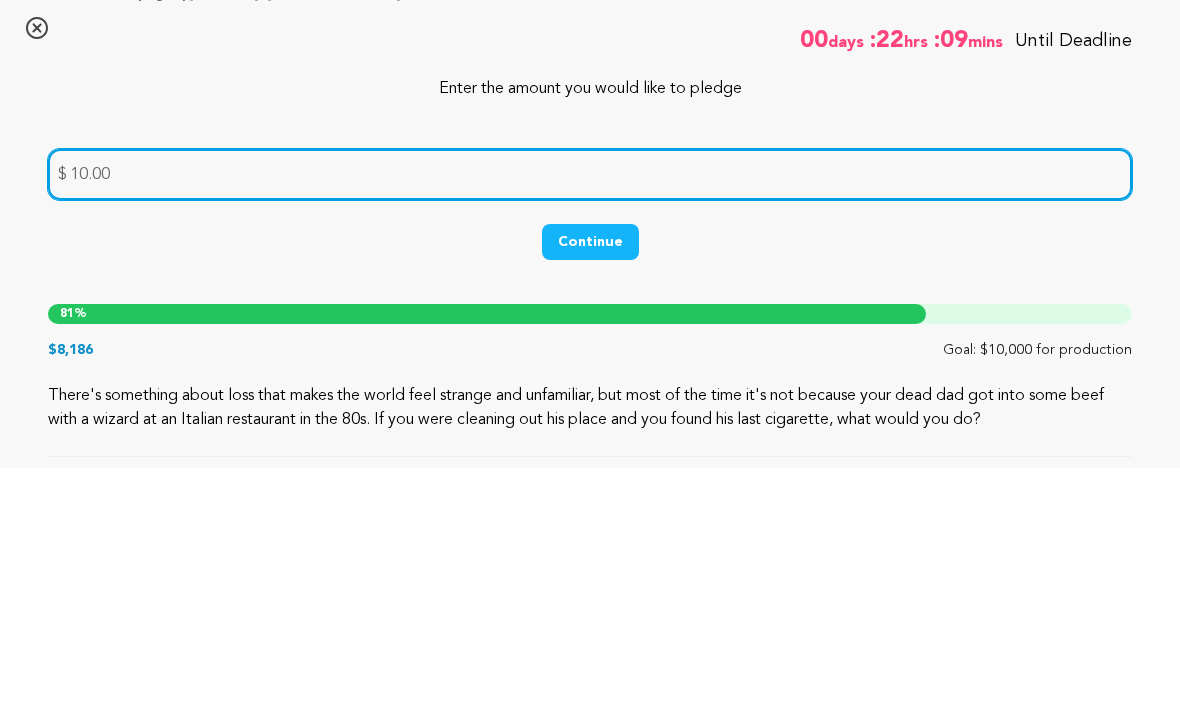 type on "10.00" 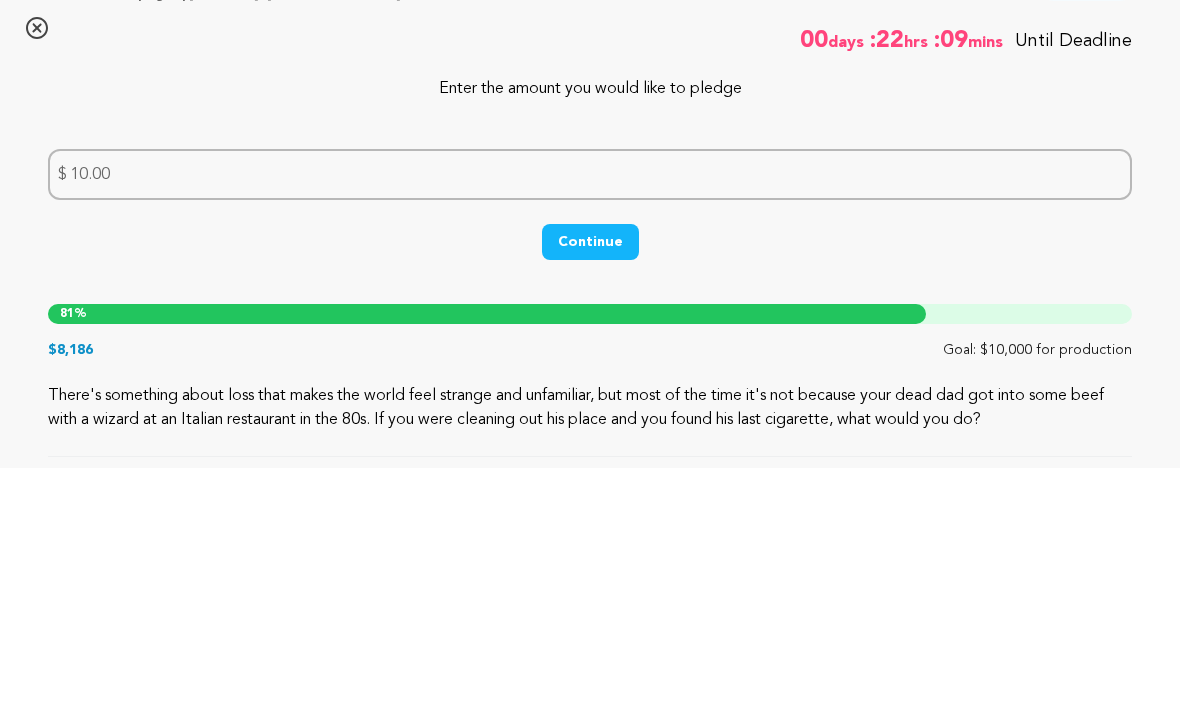 click on "Continue" at bounding box center [590, 476] 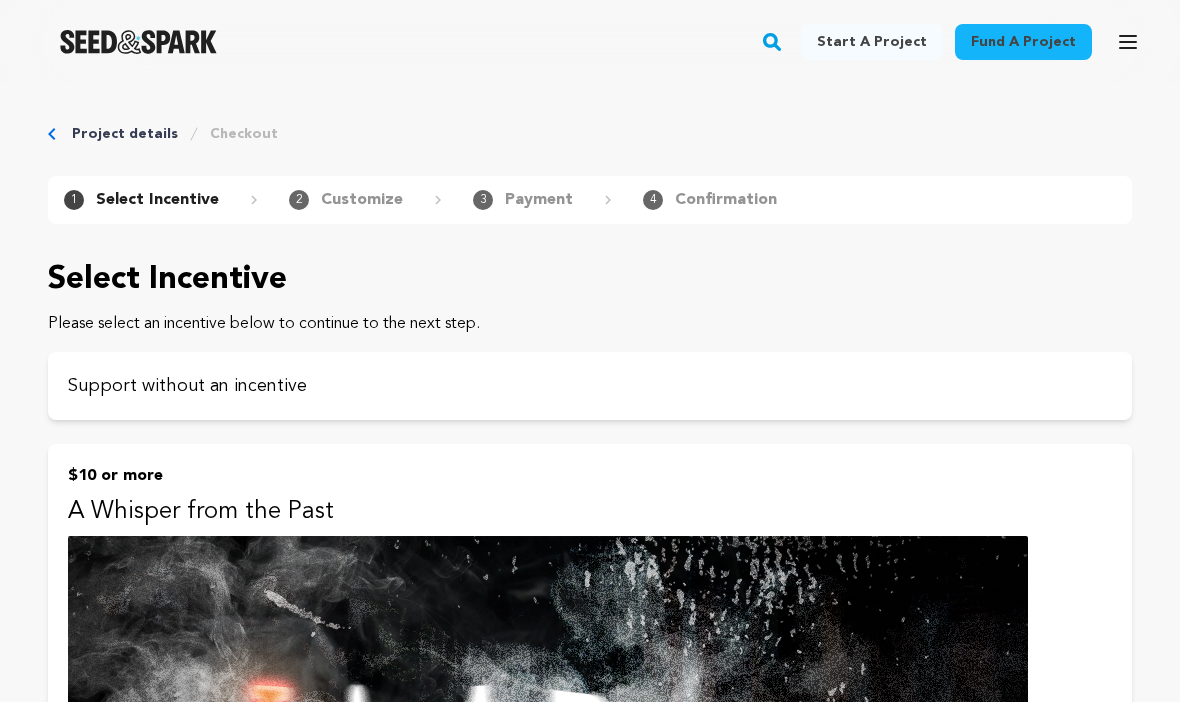 scroll, scrollTop: 0, scrollLeft: 0, axis: both 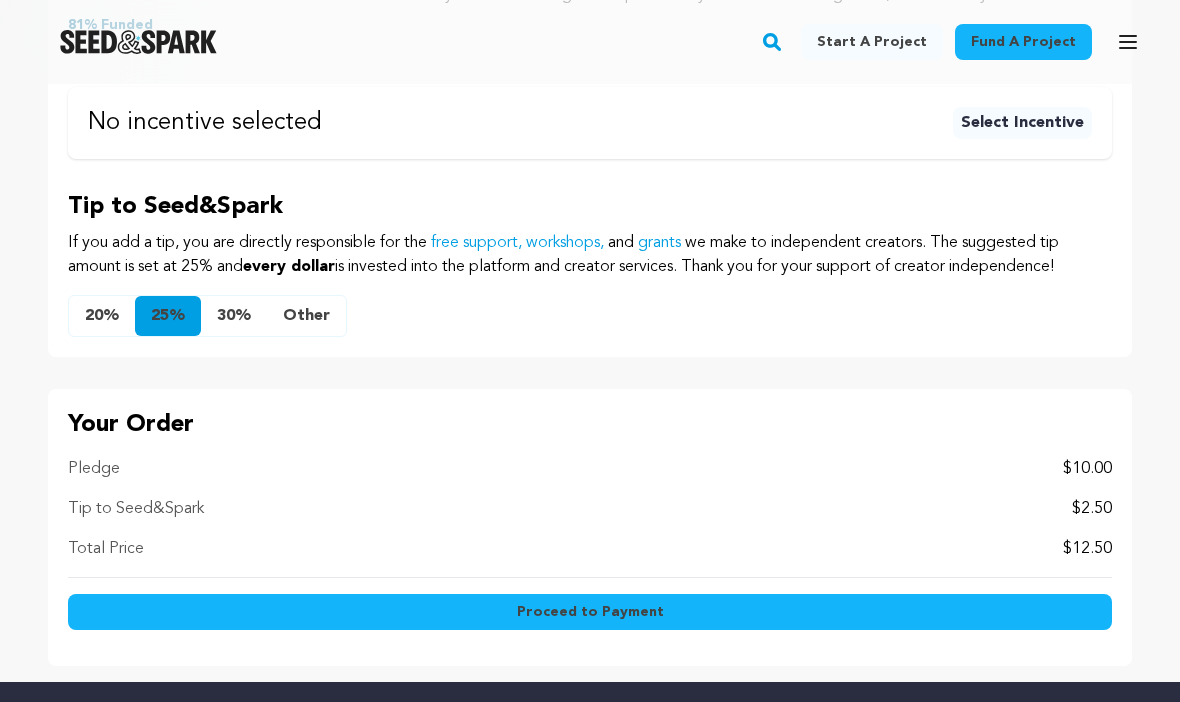 click on "Proceed to Payment" at bounding box center [590, 612] 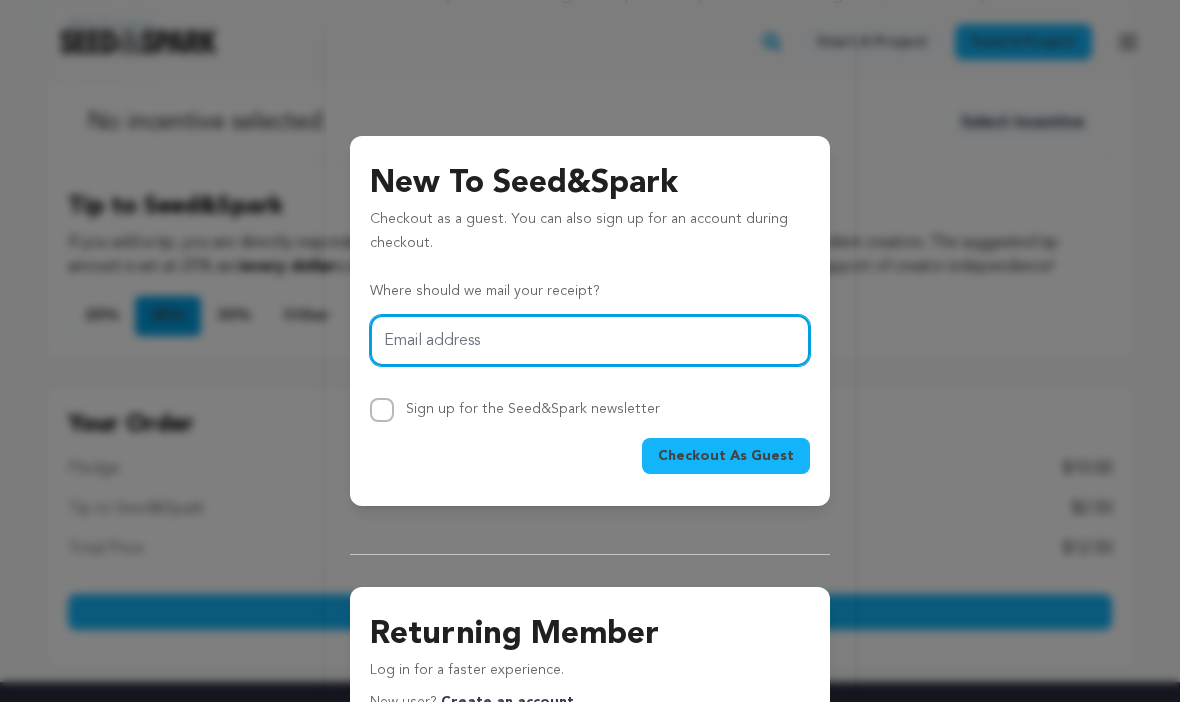 click on "Email address" at bounding box center (590, 340) 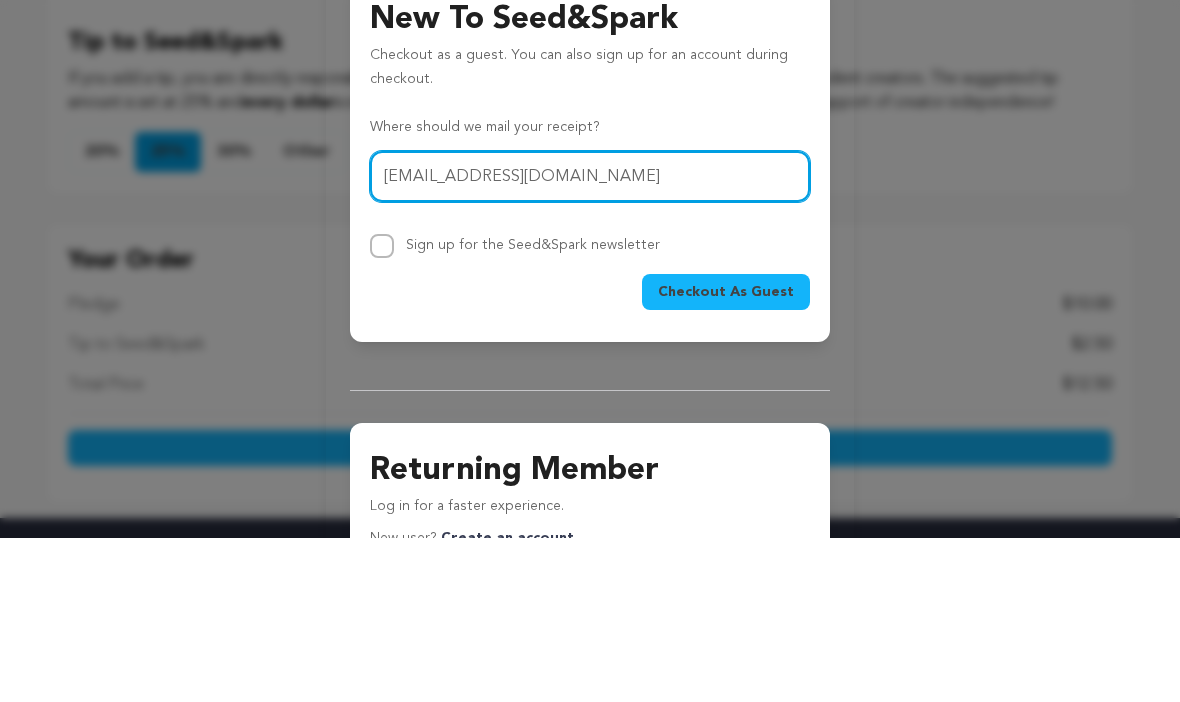 type on "marcialferguson@gmail.com" 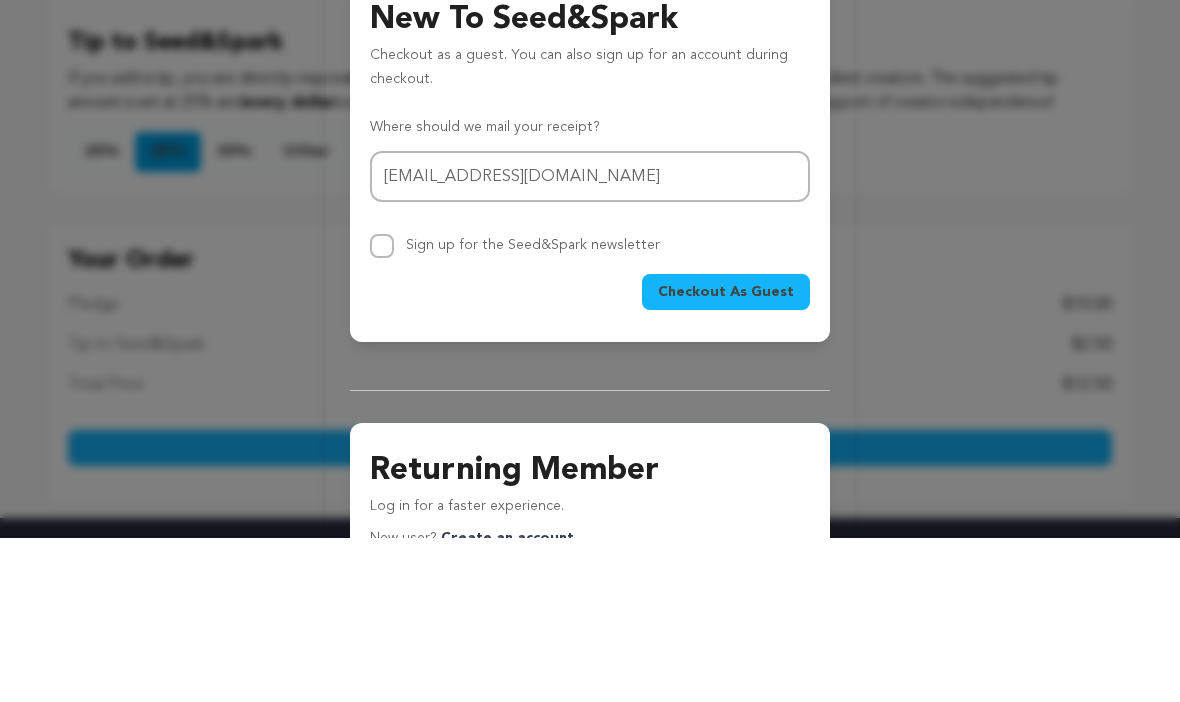 click on "Checkout As Guest" at bounding box center [726, 456] 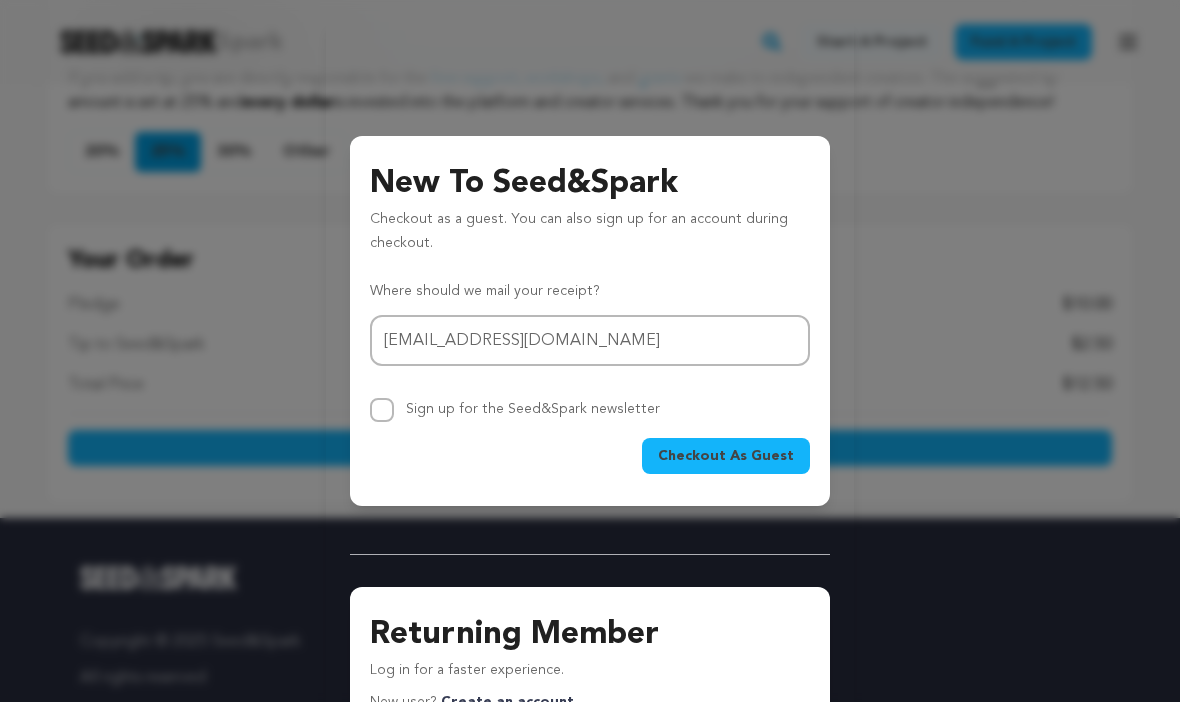 scroll, scrollTop: 1317, scrollLeft: 0, axis: vertical 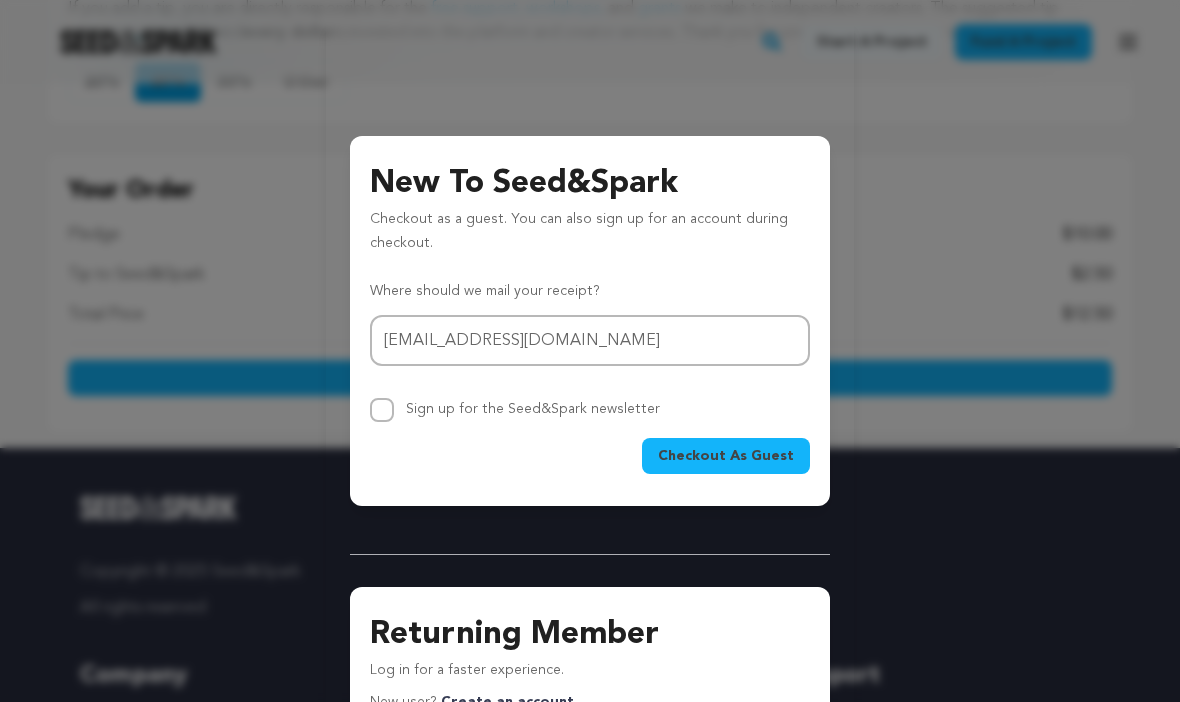 click on "Checkout As Guest" at bounding box center (726, 456) 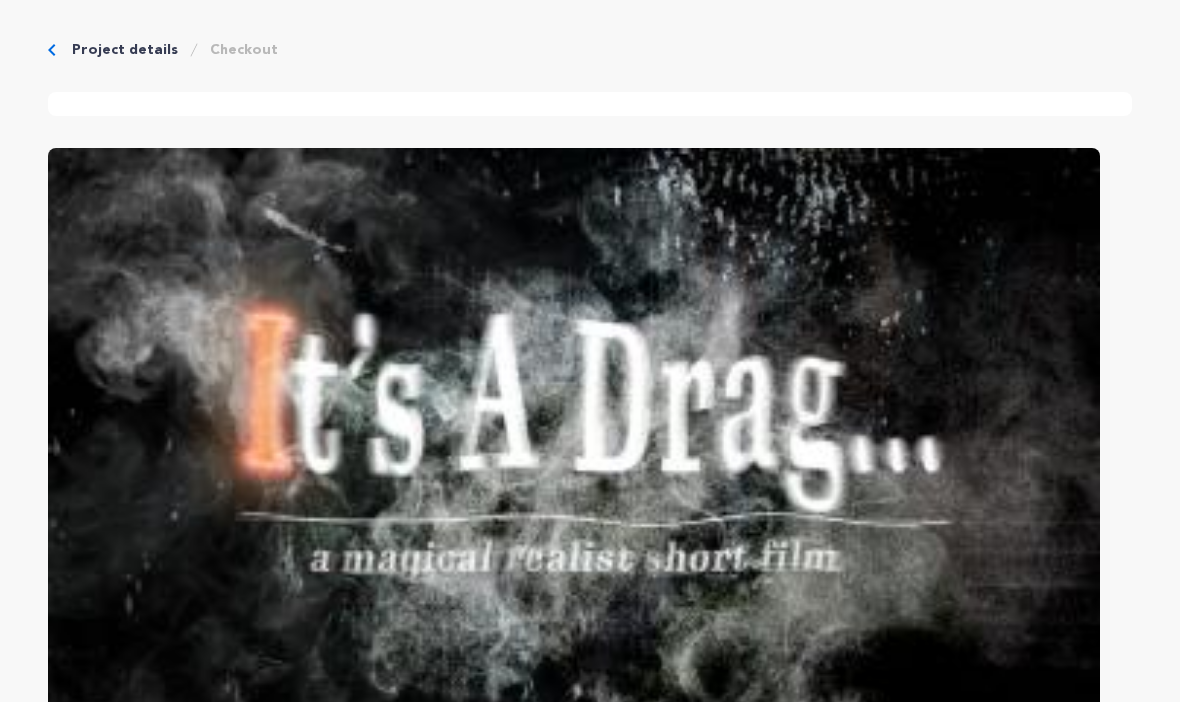 scroll, scrollTop: 0, scrollLeft: 0, axis: both 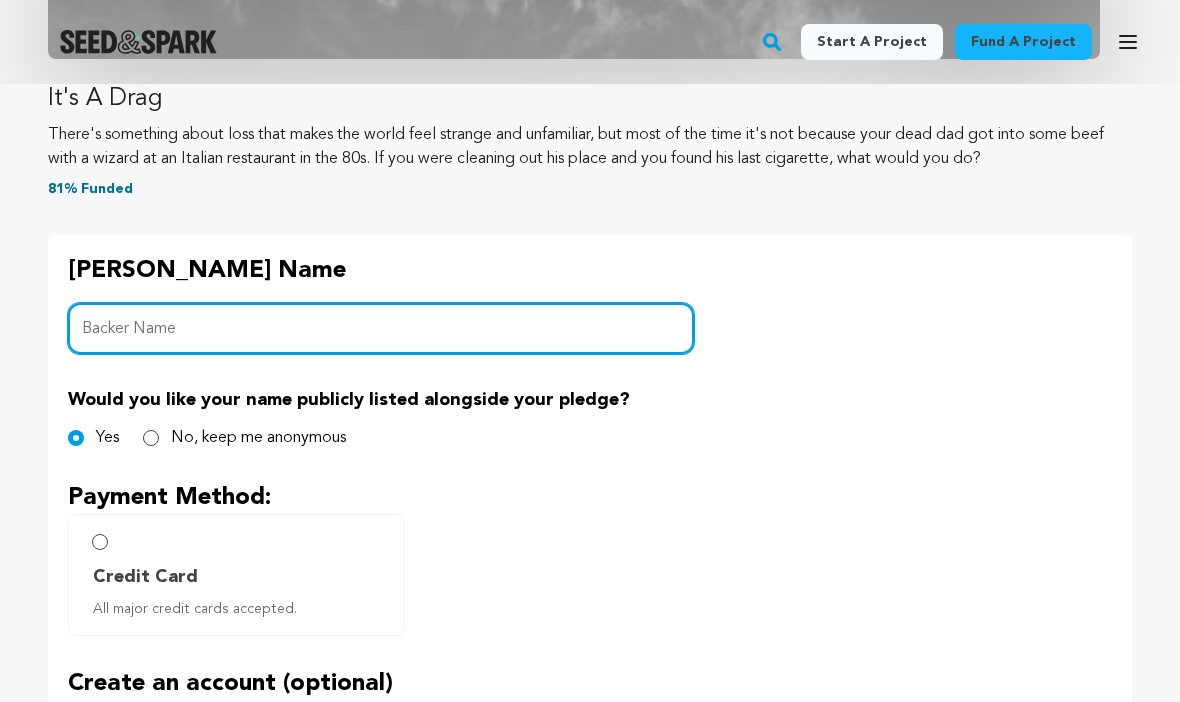 click on "Backer Name" at bounding box center [381, 328] 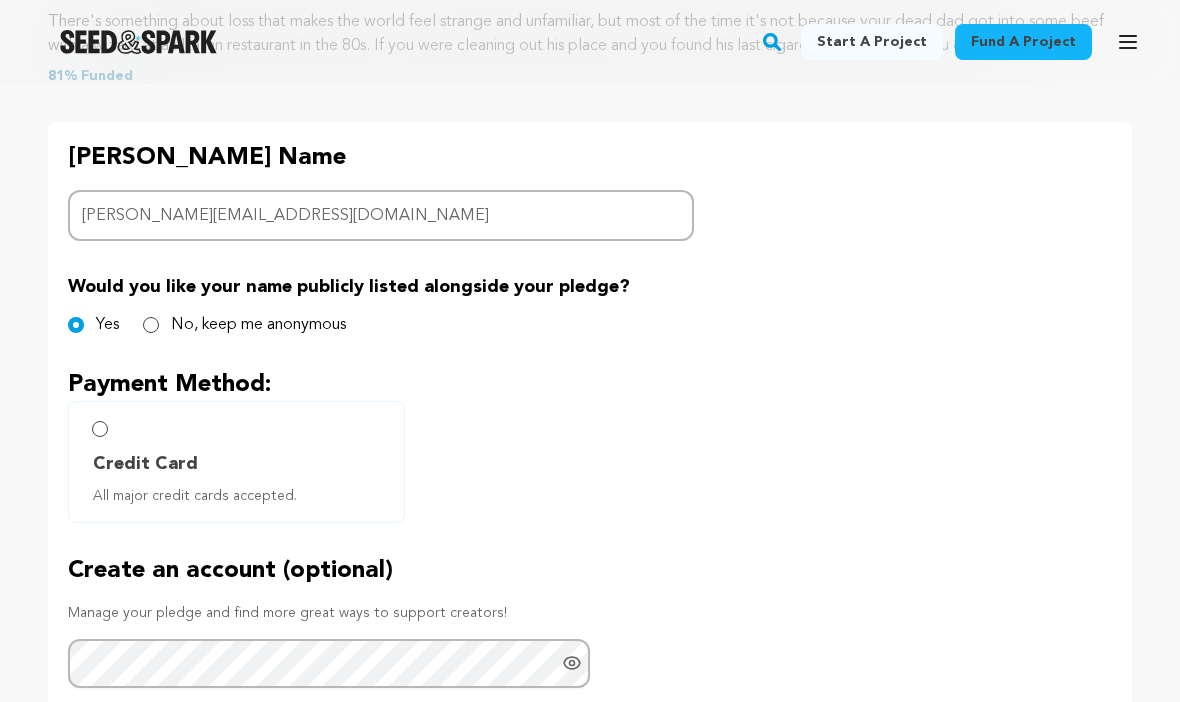 scroll, scrollTop: 868, scrollLeft: 0, axis: vertical 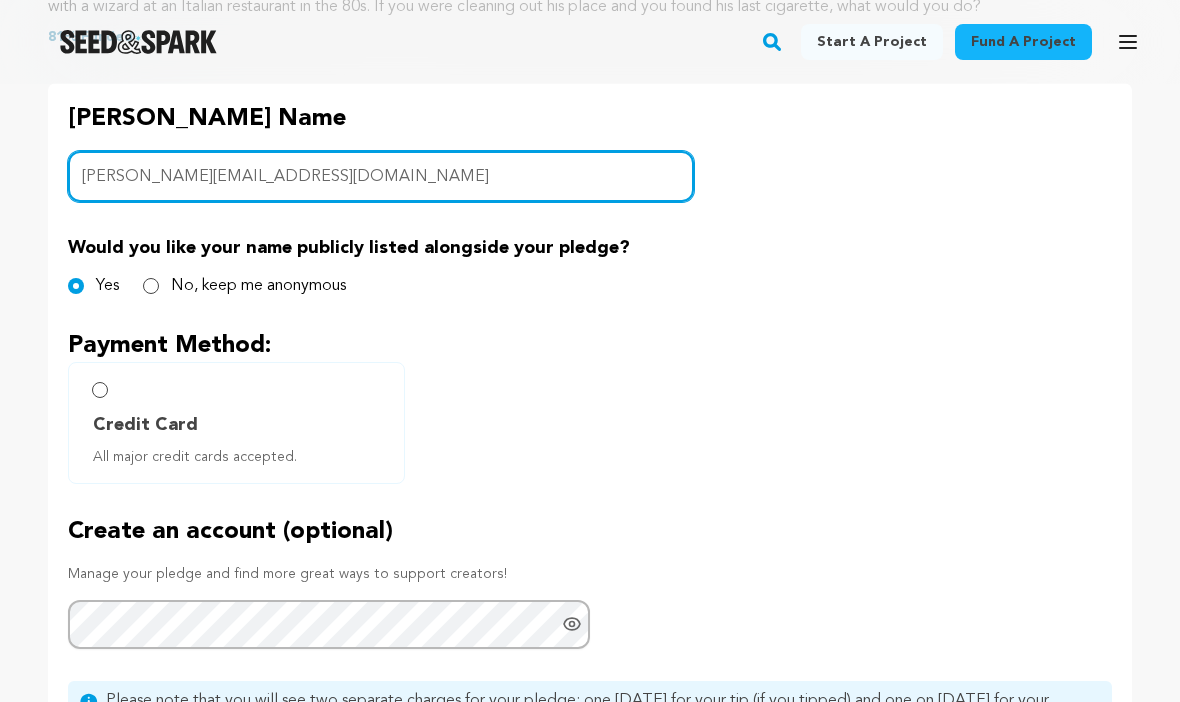 click on "marciaf@upenn.edu" at bounding box center [381, 176] 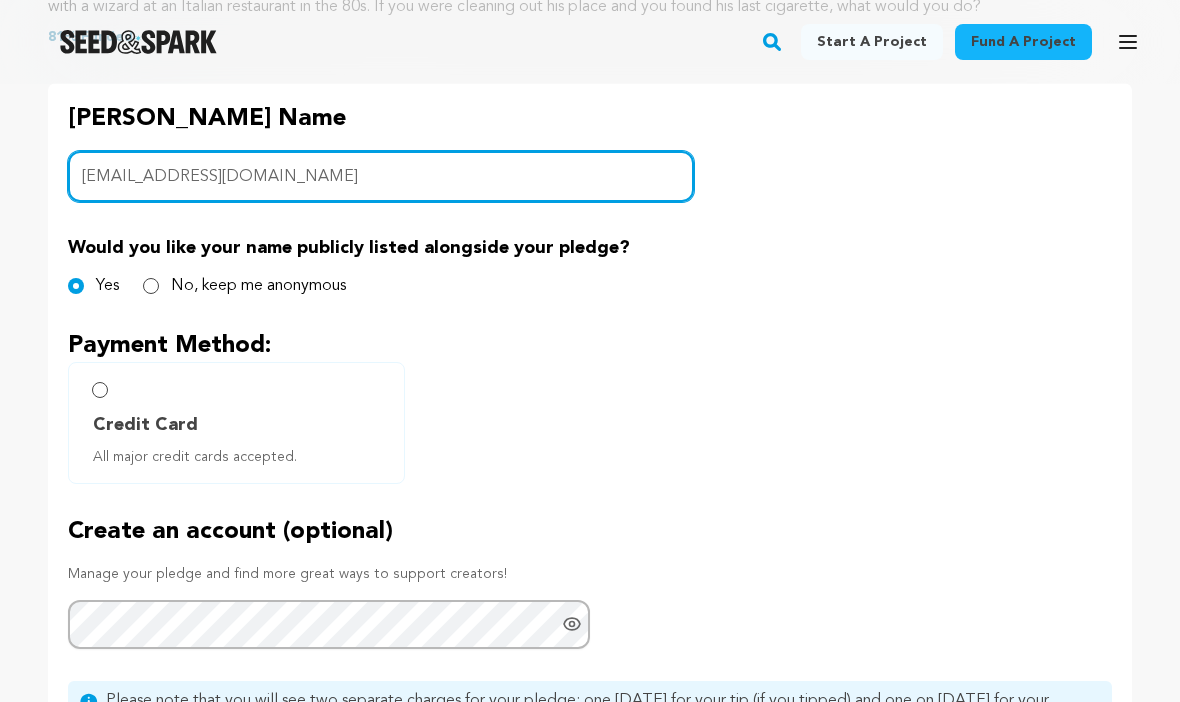 type on "marcialferguson@gmail.com" 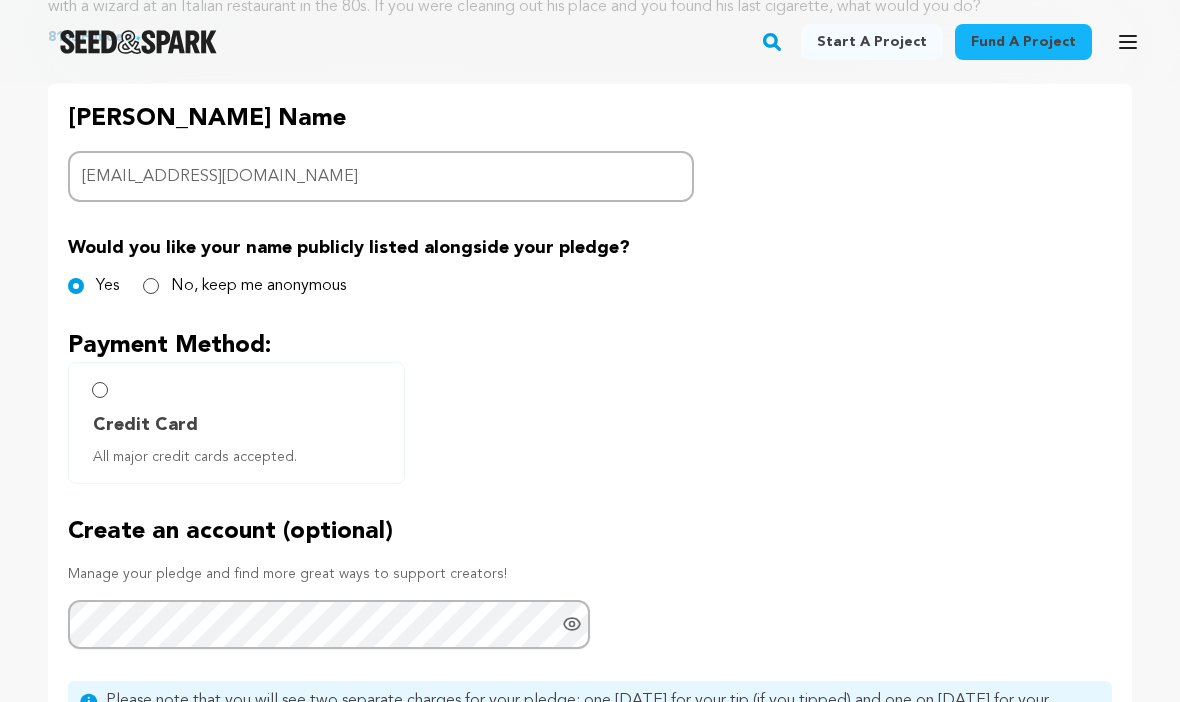 click on "Credit Card
All major credit cards accepted." at bounding box center [100, 390] 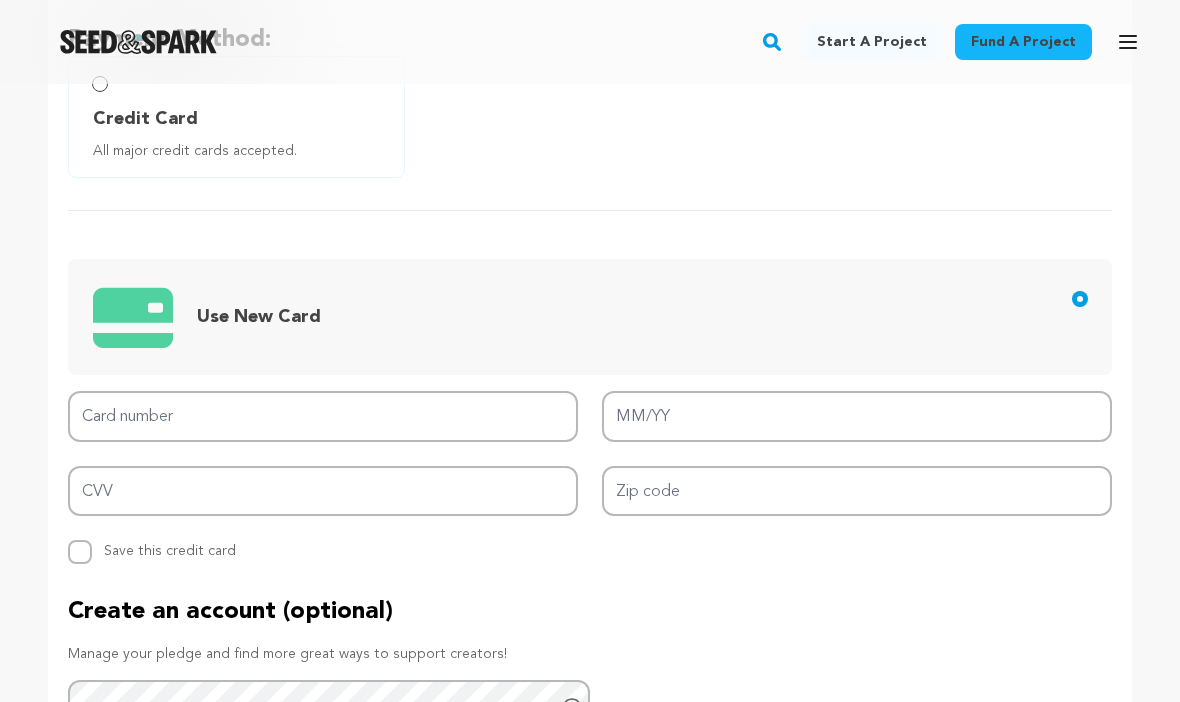 scroll, scrollTop: 1253, scrollLeft: 0, axis: vertical 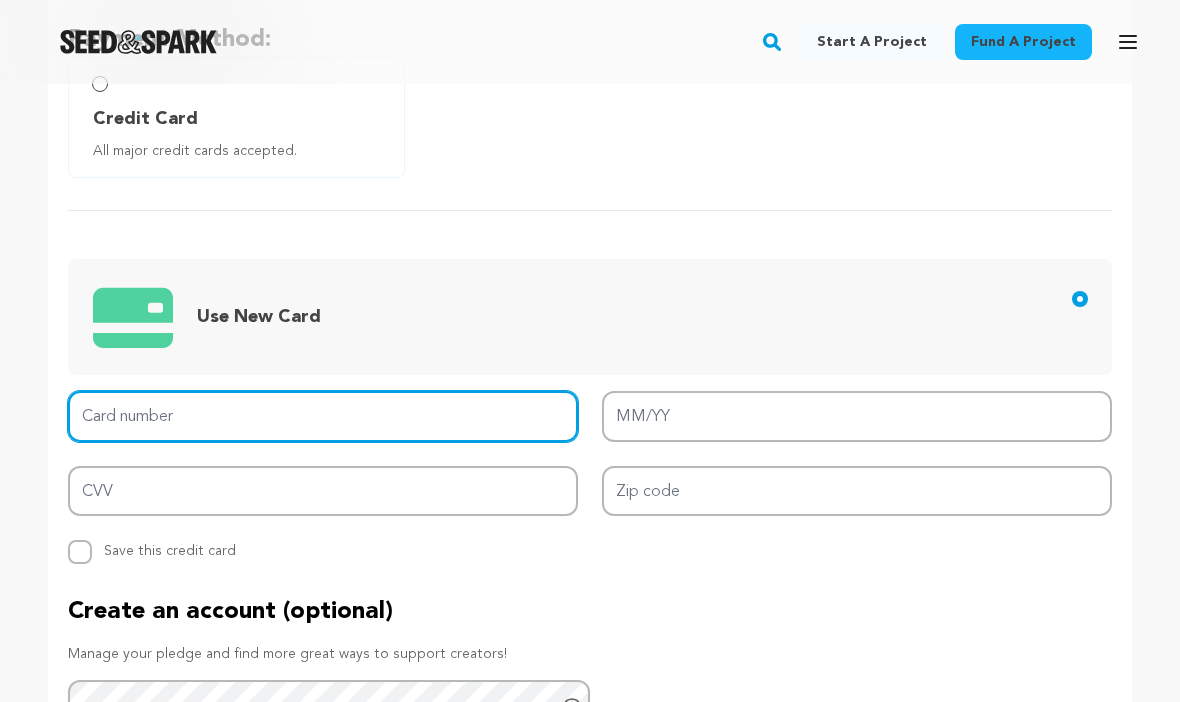 click on "Card number" at bounding box center (323, 416) 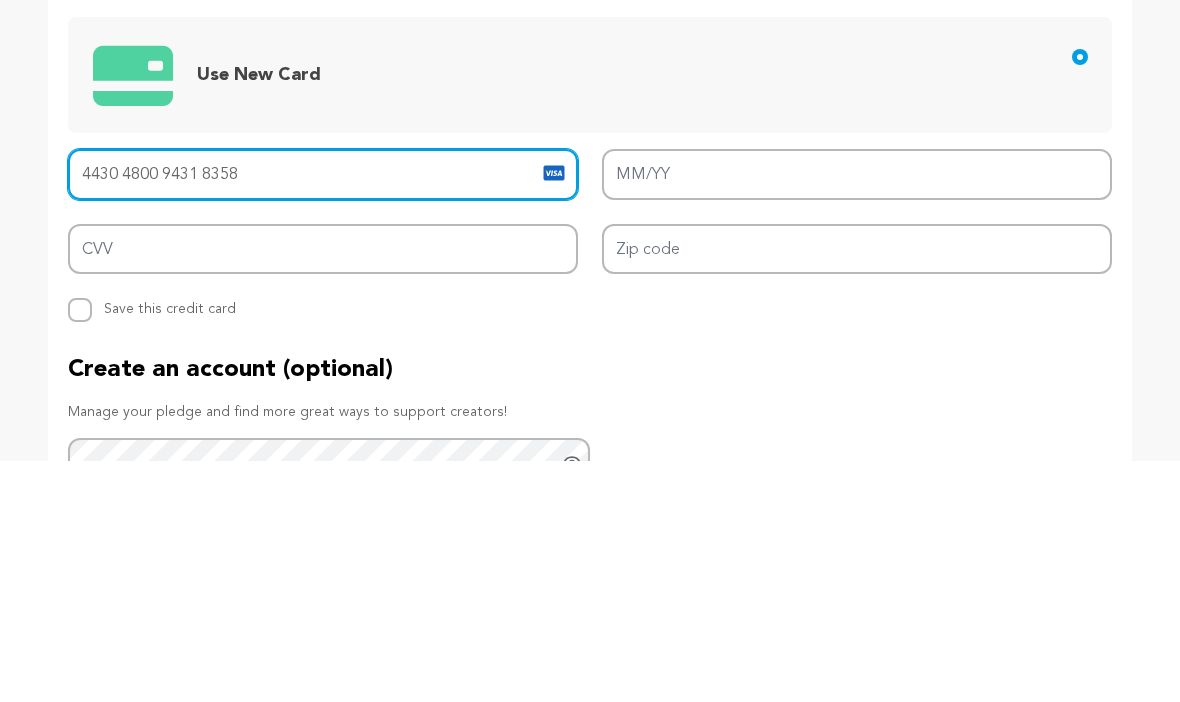 type on "4430 4800 9431 8358" 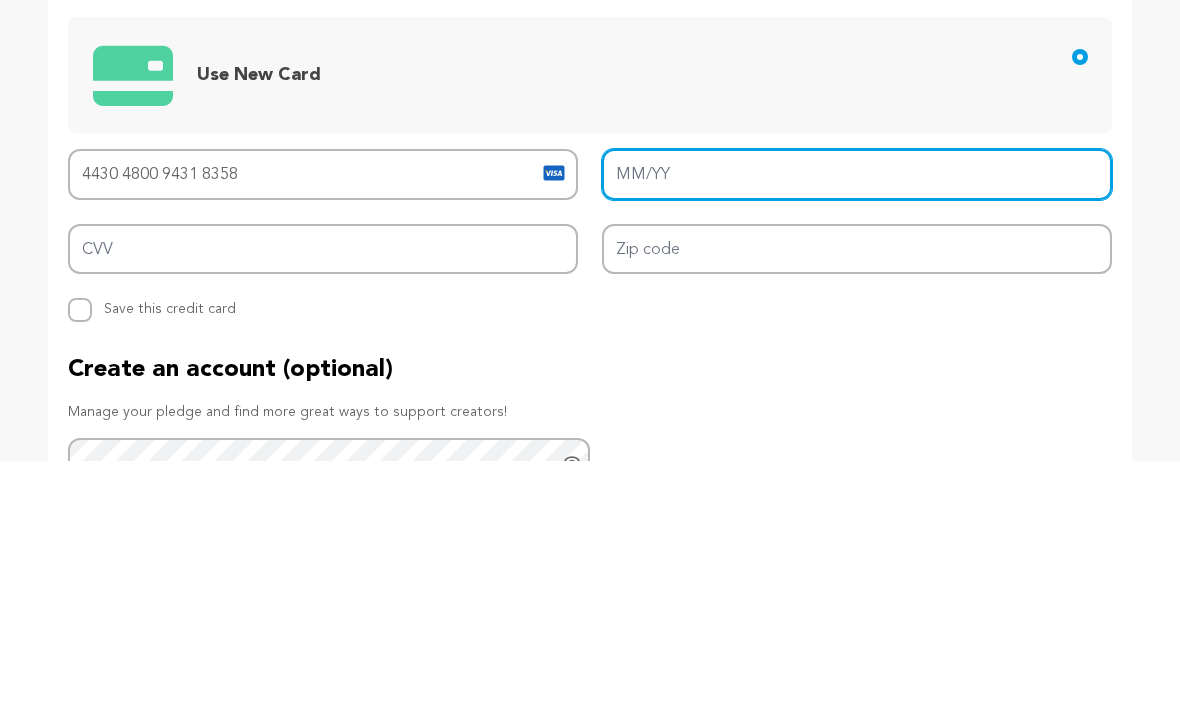 click on "MM/YY" at bounding box center [857, 416] 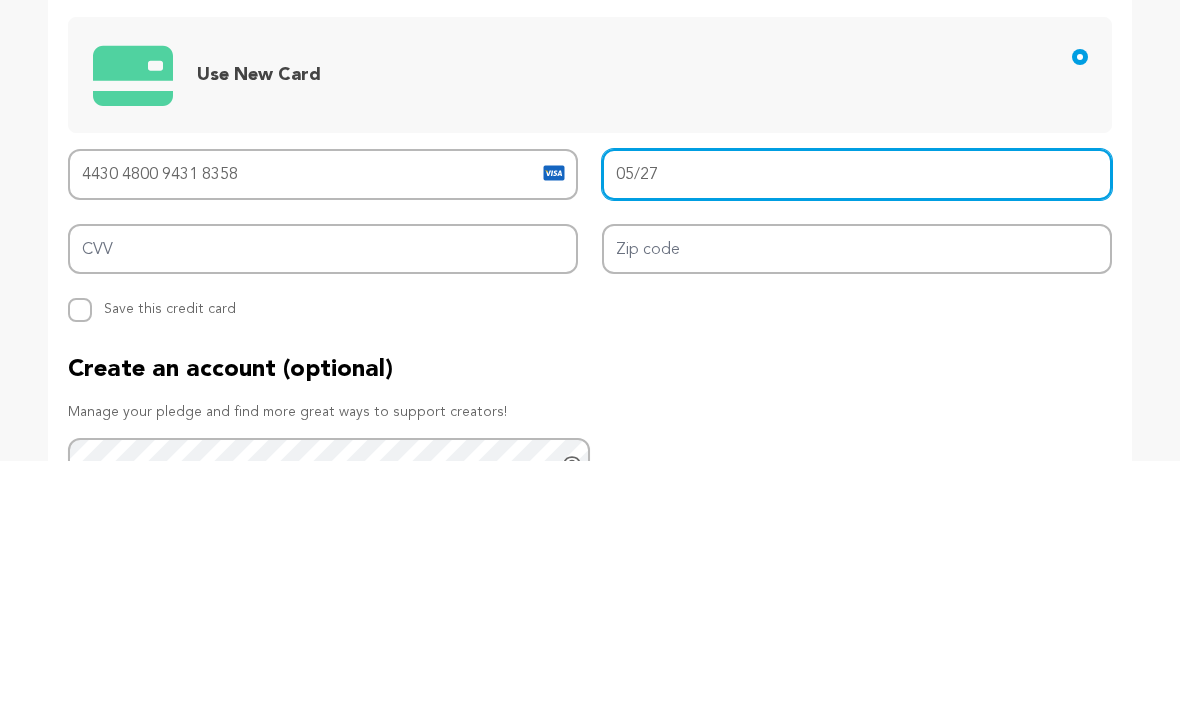 type on "05/27" 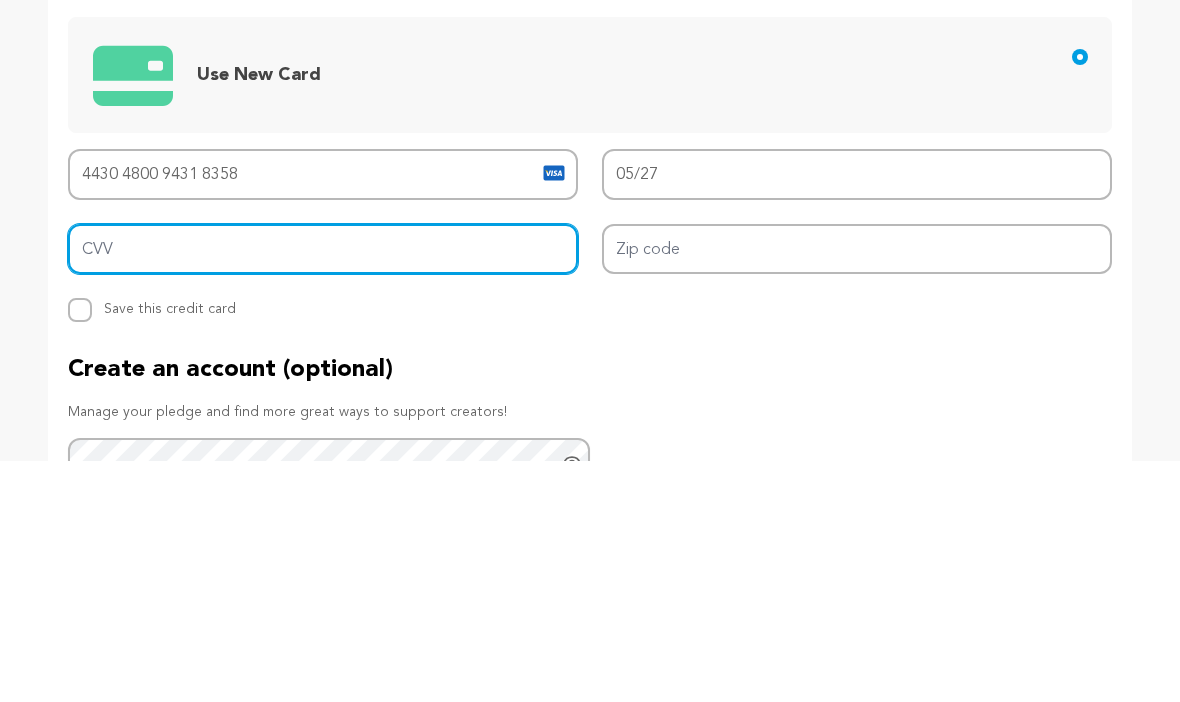 click on "CVV" at bounding box center [323, 491] 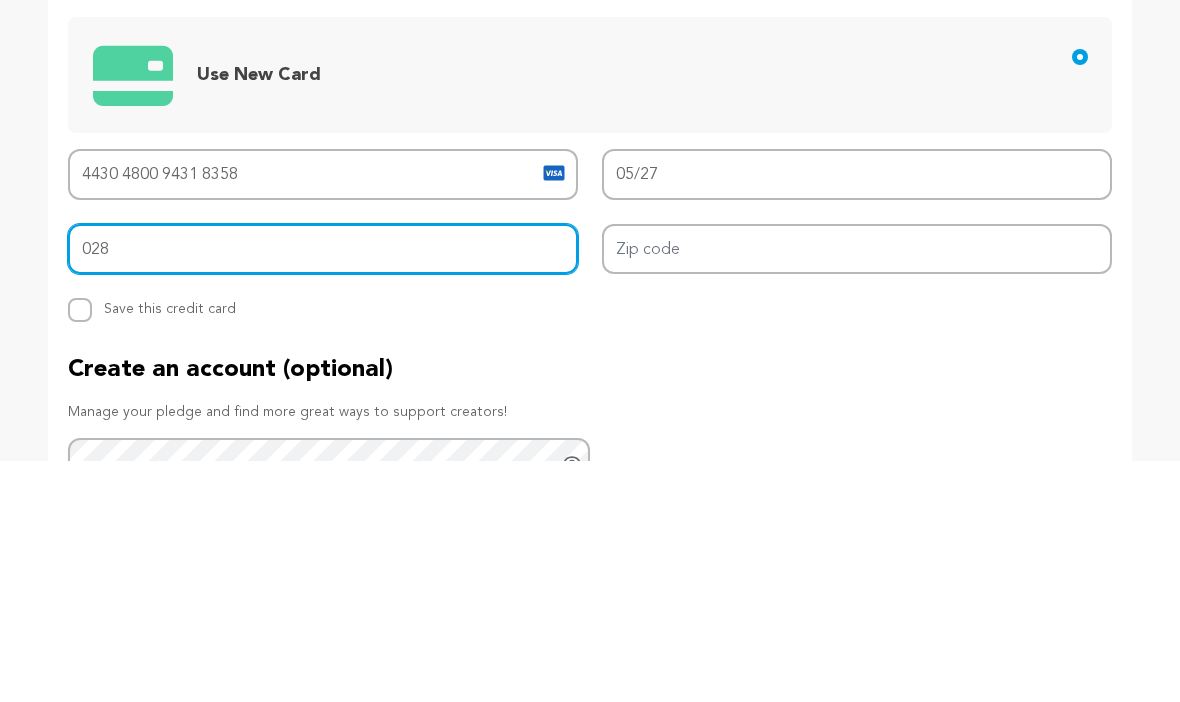 type on "028" 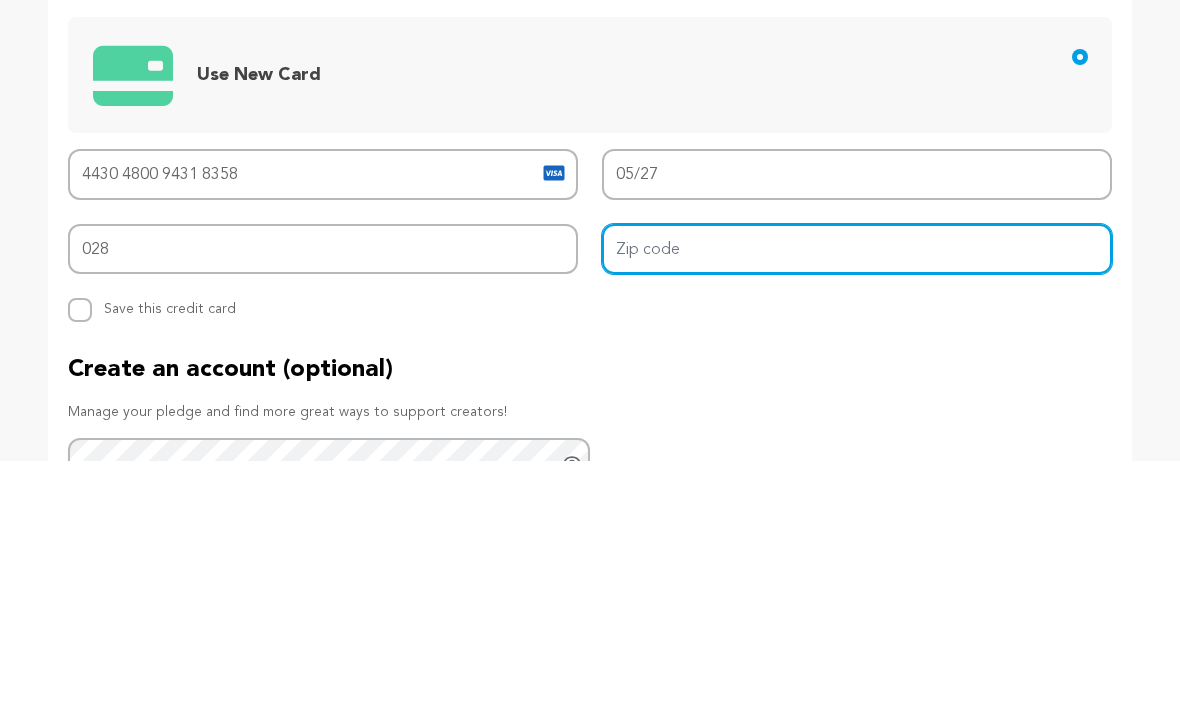 click on "Zip code" at bounding box center (857, 491) 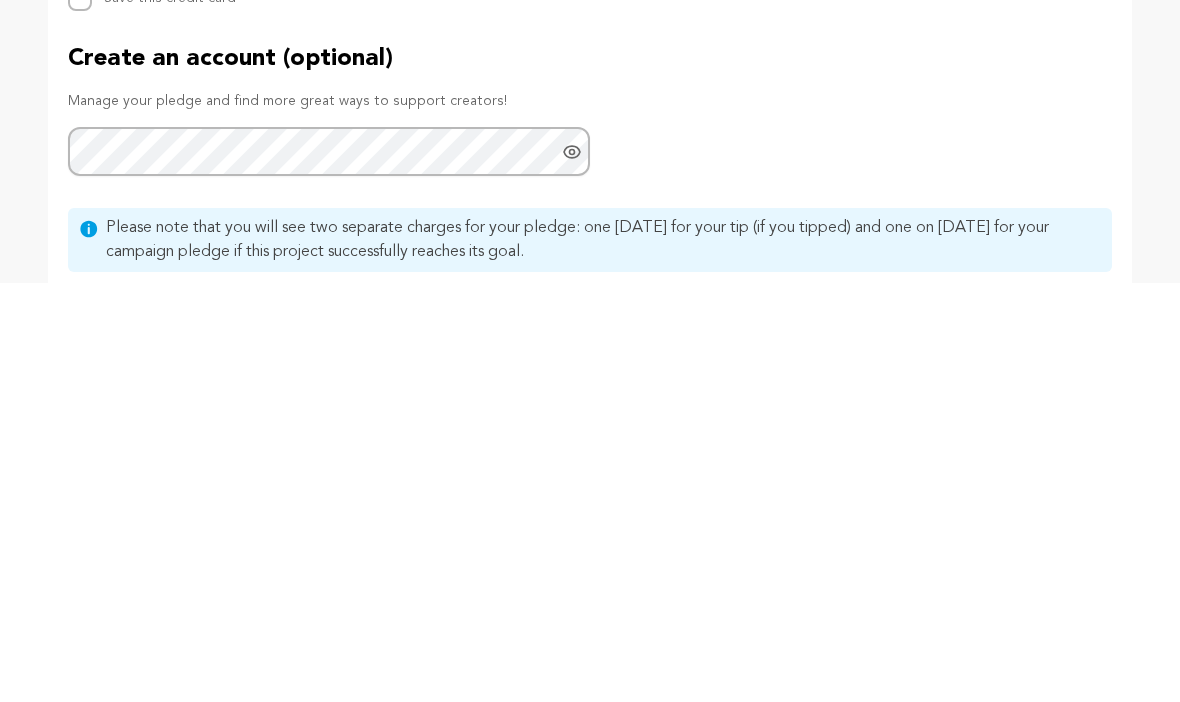 scroll, scrollTop: 1807, scrollLeft: 0, axis: vertical 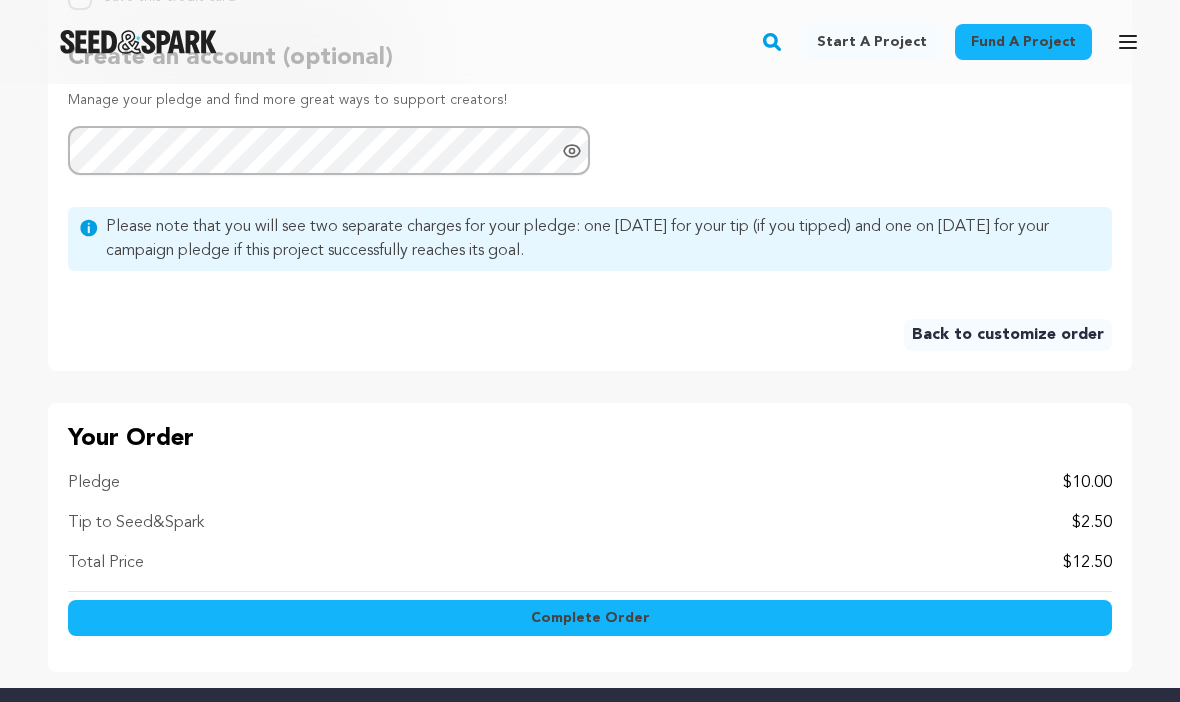 type on "19146" 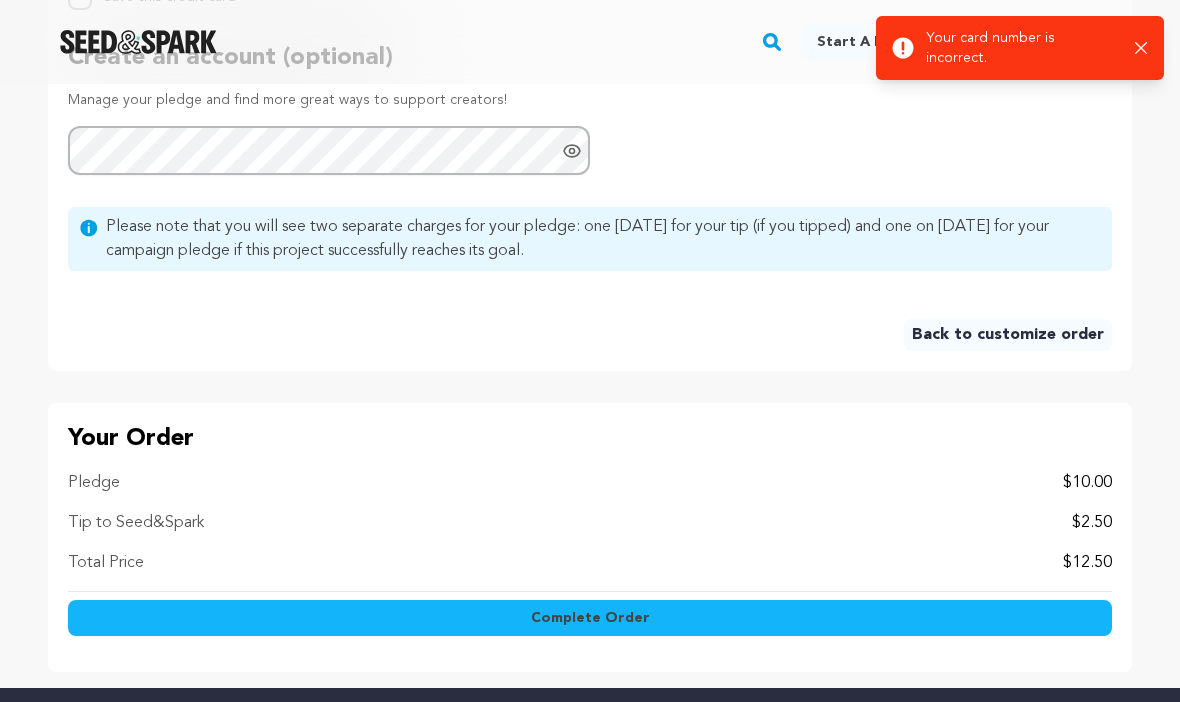click 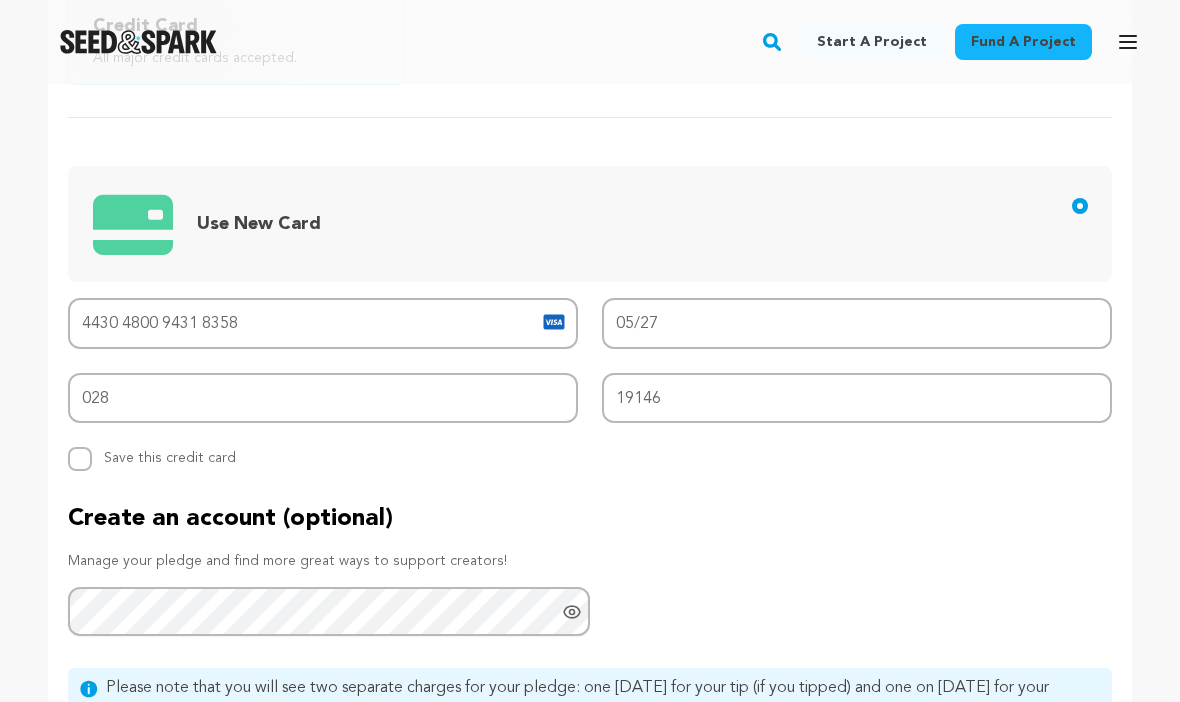scroll, scrollTop: 1346, scrollLeft: 0, axis: vertical 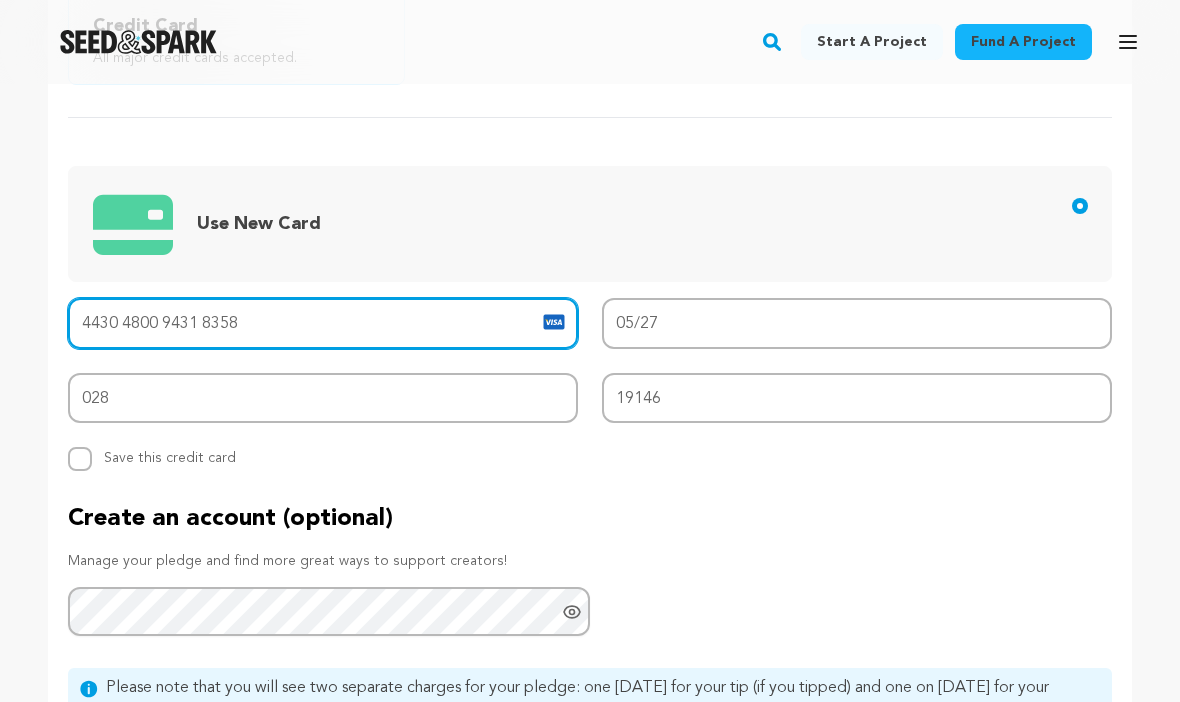click on "4430 4800 9431 8358" at bounding box center (323, 323) 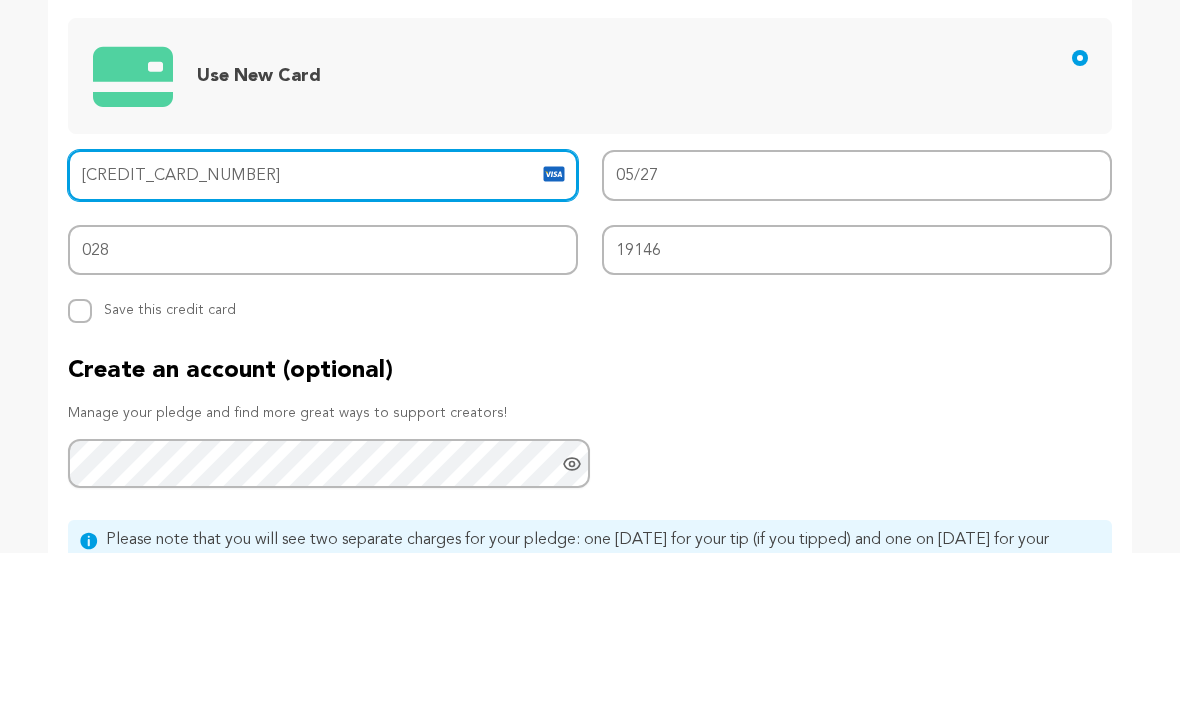 click on "Complete Order" at bounding box center [590, 1080] 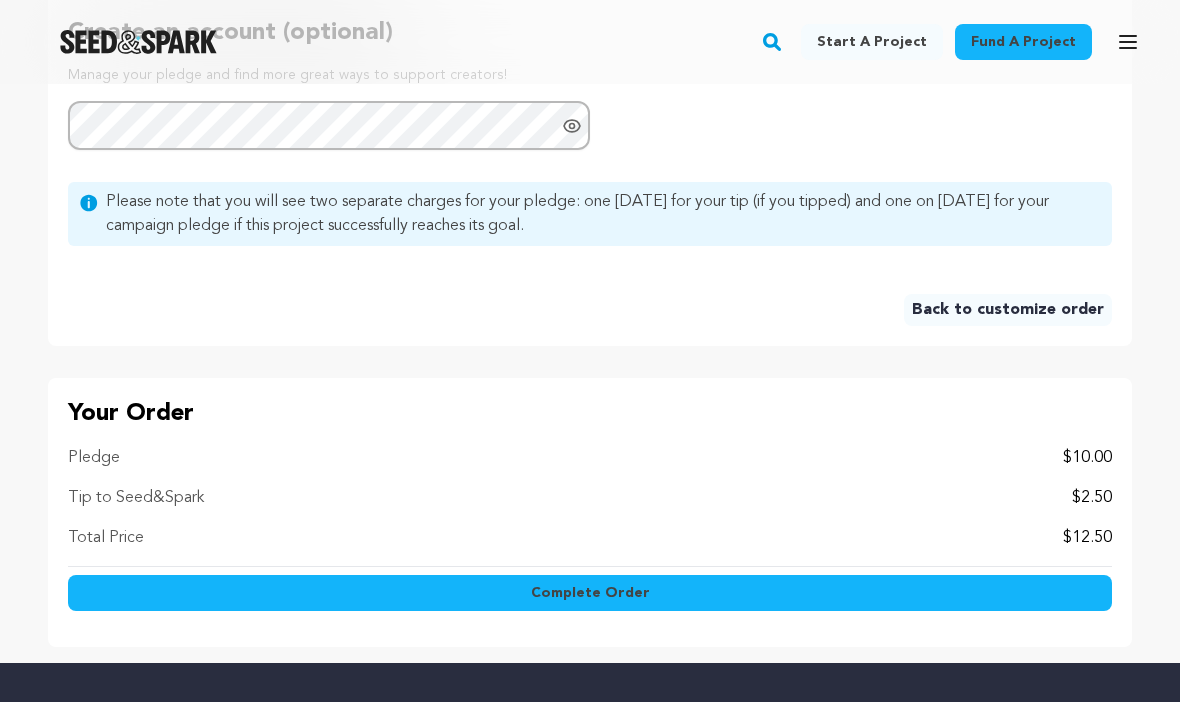 scroll, scrollTop: 1832, scrollLeft: 0, axis: vertical 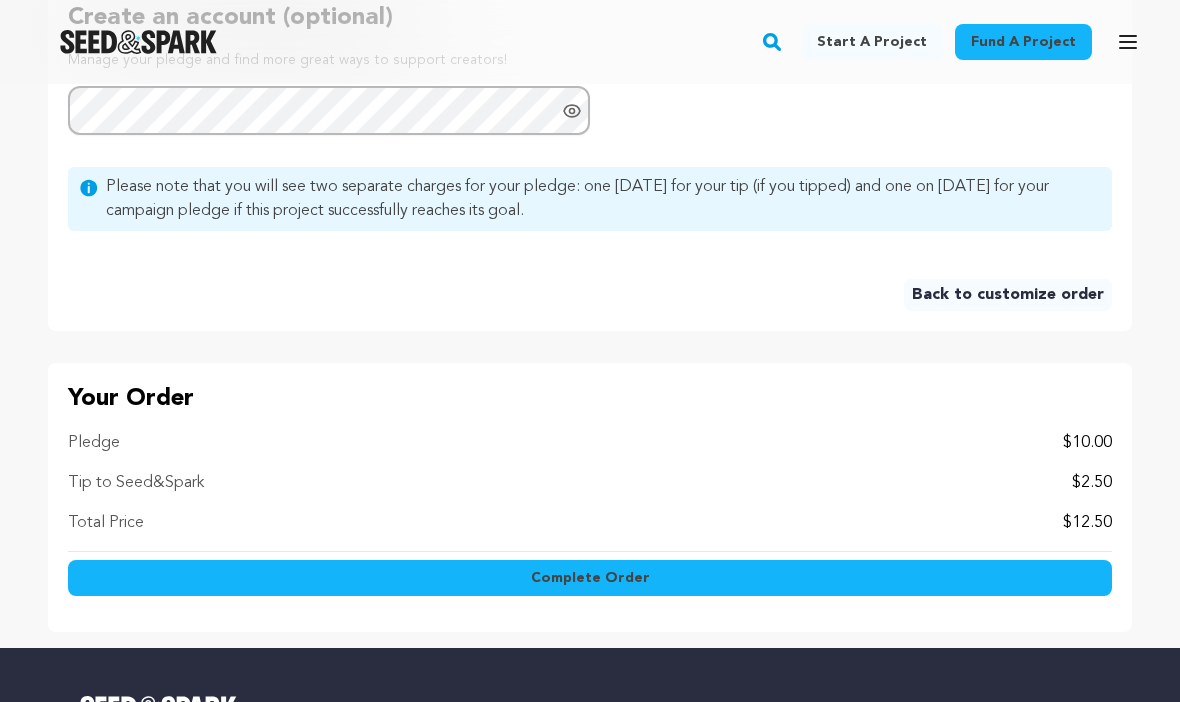 click on "Complete Order" at bounding box center [590, 579] 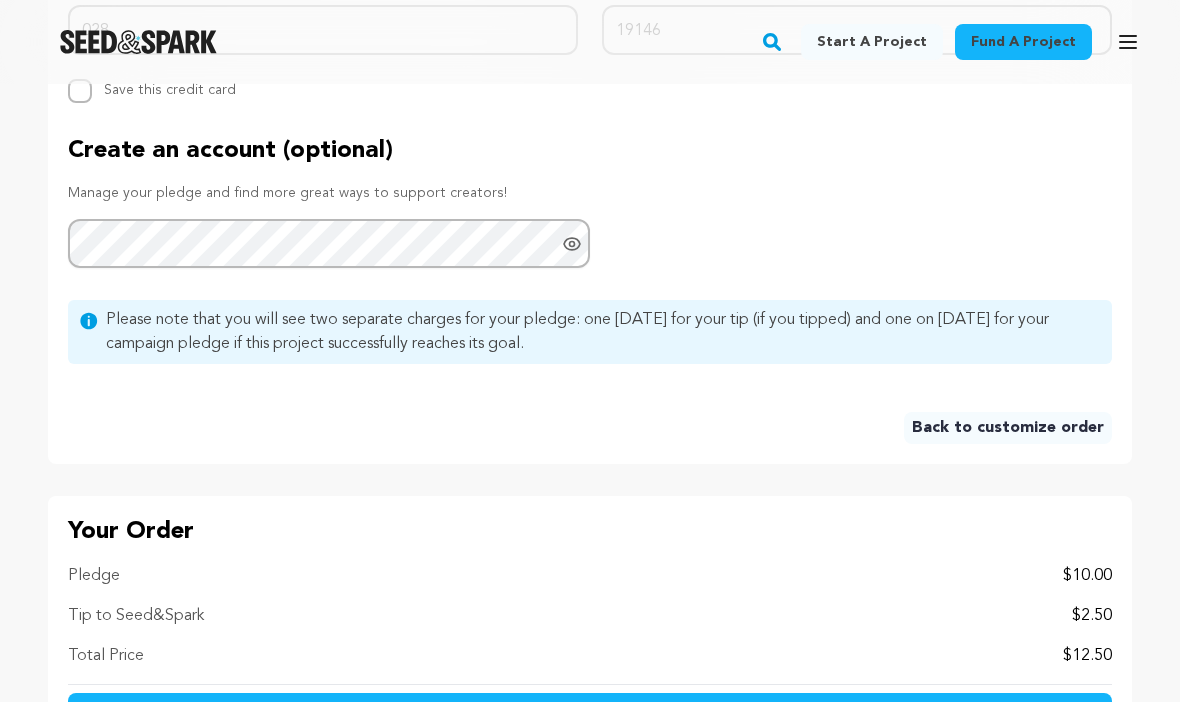 scroll, scrollTop: 1714, scrollLeft: 0, axis: vertical 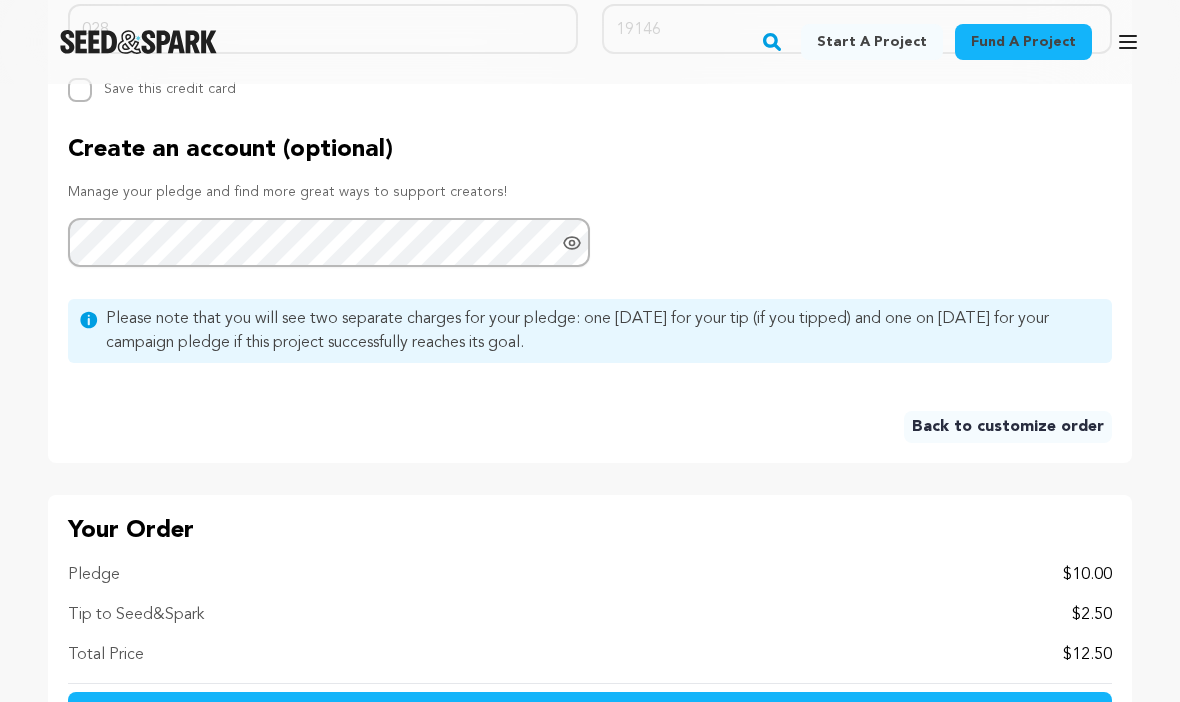 click on "Complete Order" at bounding box center [590, 711] 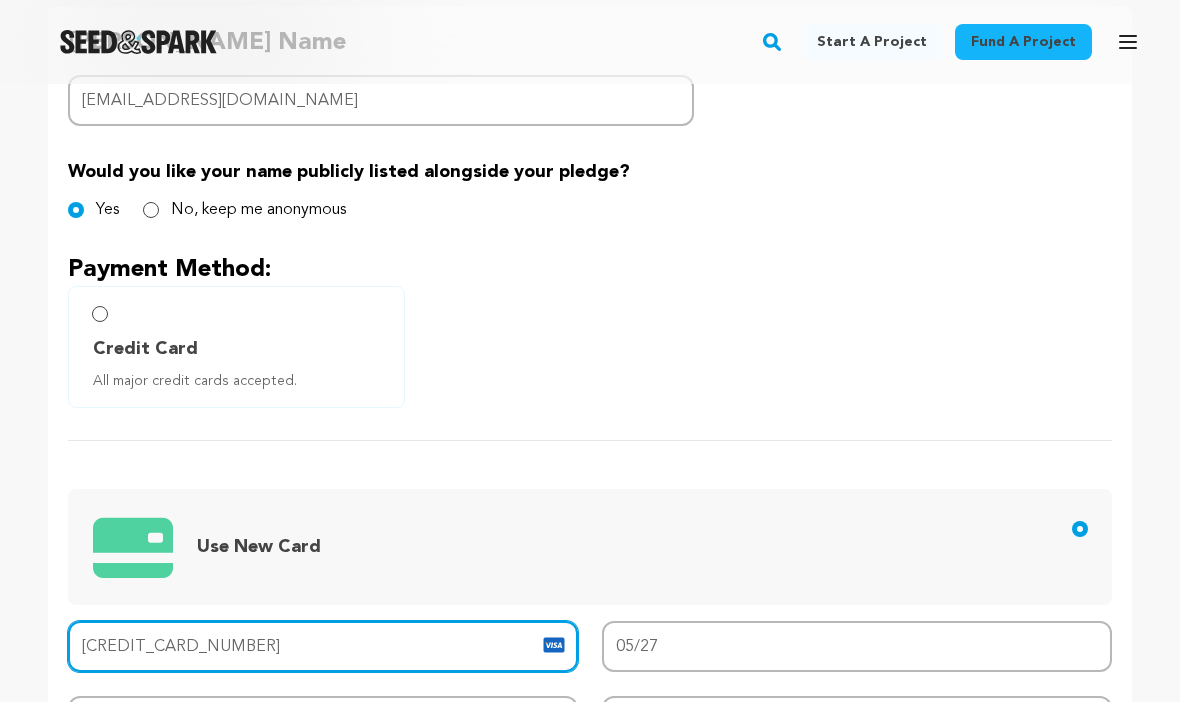 click on "4430 4800 9431 8538" at bounding box center [323, 647] 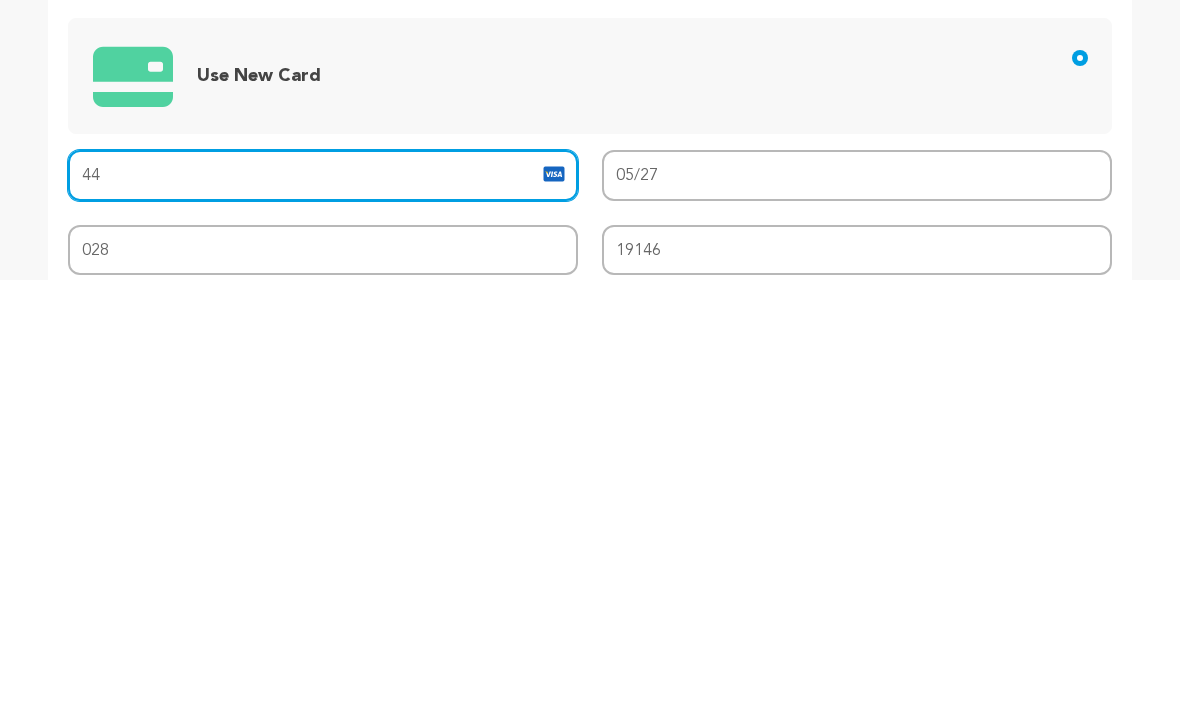 type on "4" 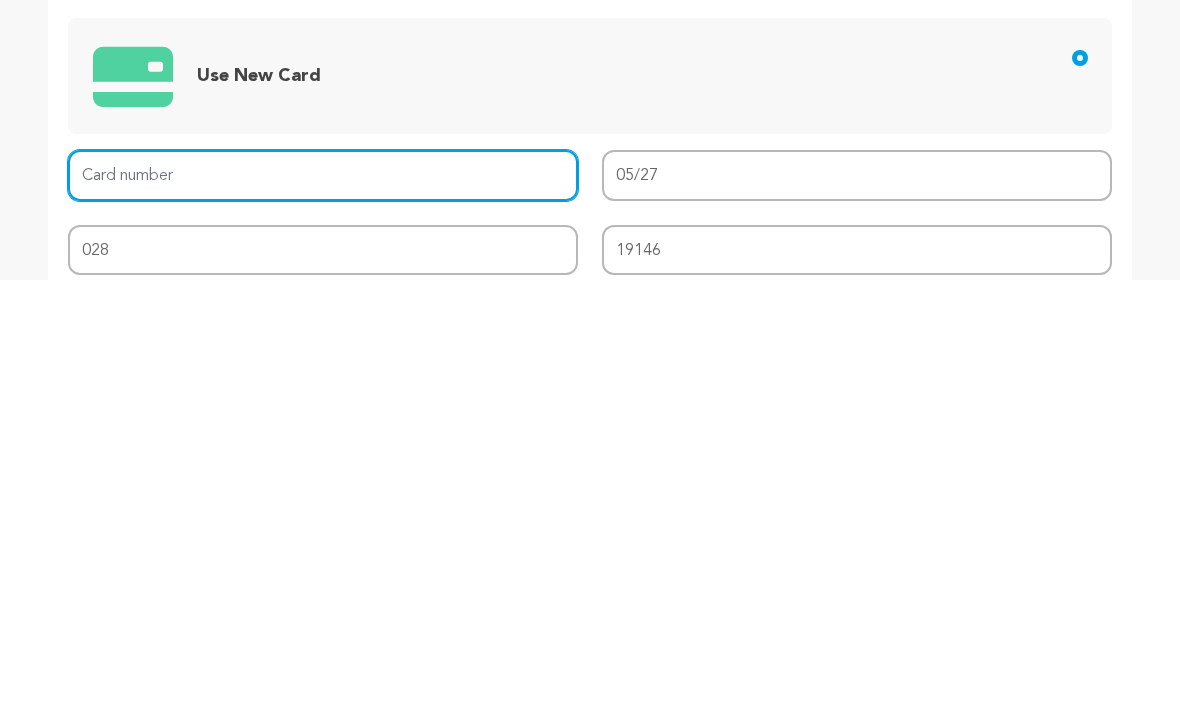 scroll, scrollTop: 1075, scrollLeft: 0, axis: vertical 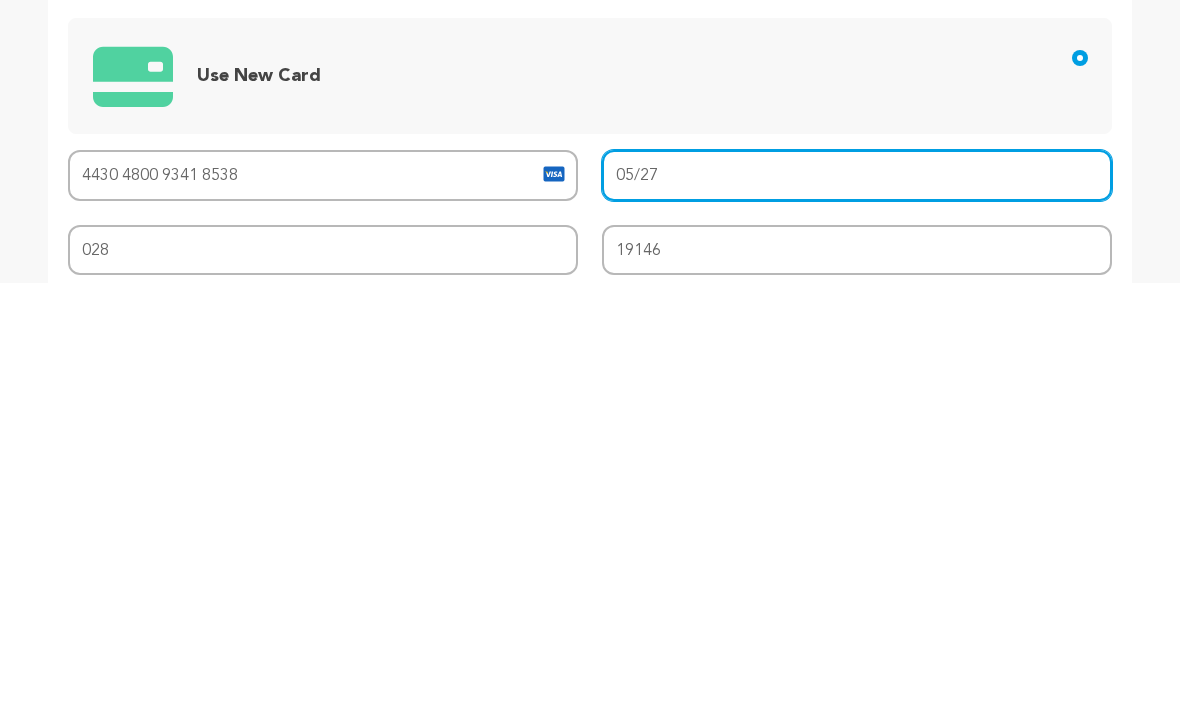 click on "05/27" at bounding box center [857, 594] 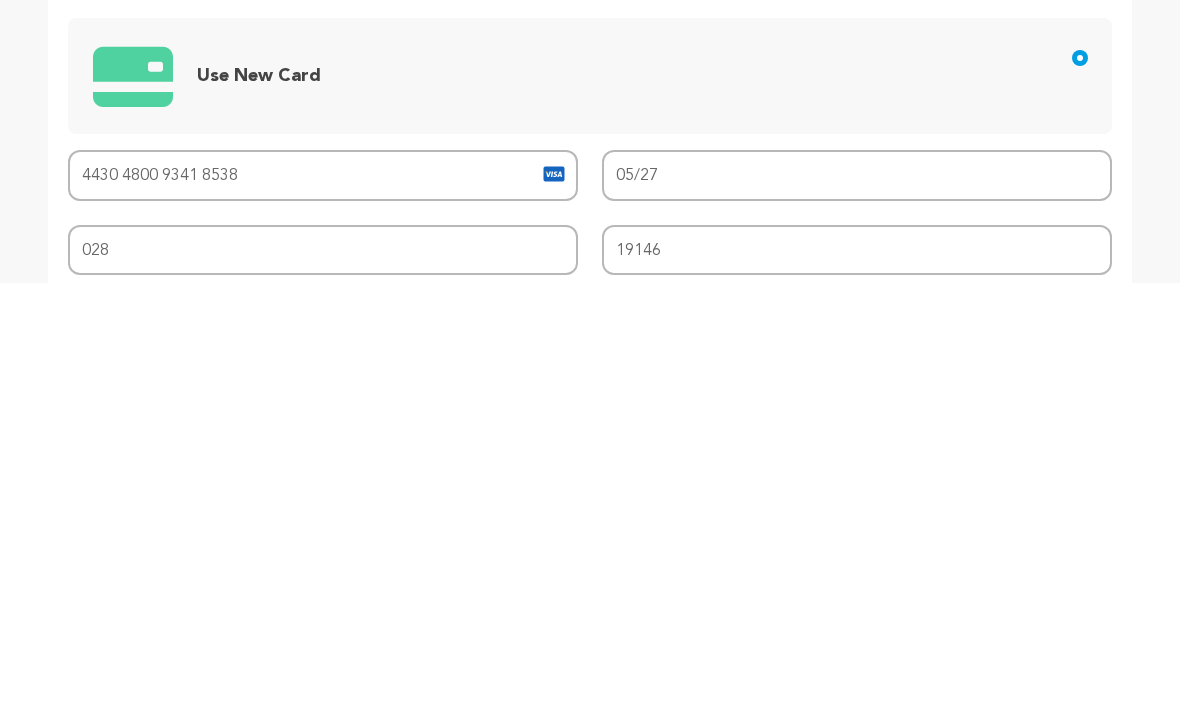 scroll, scrollTop: 1495, scrollLeft: 0, axis: vertical 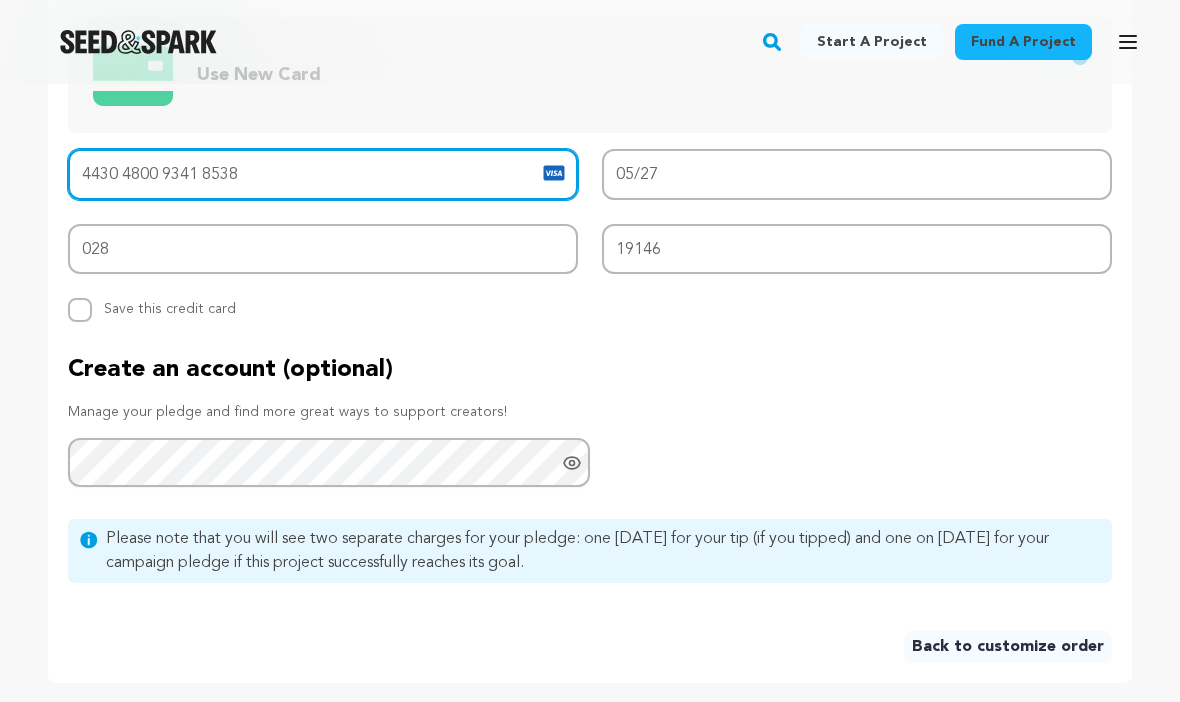 click on "4430 4800 9341 8538" at bounding box center [323, 174] 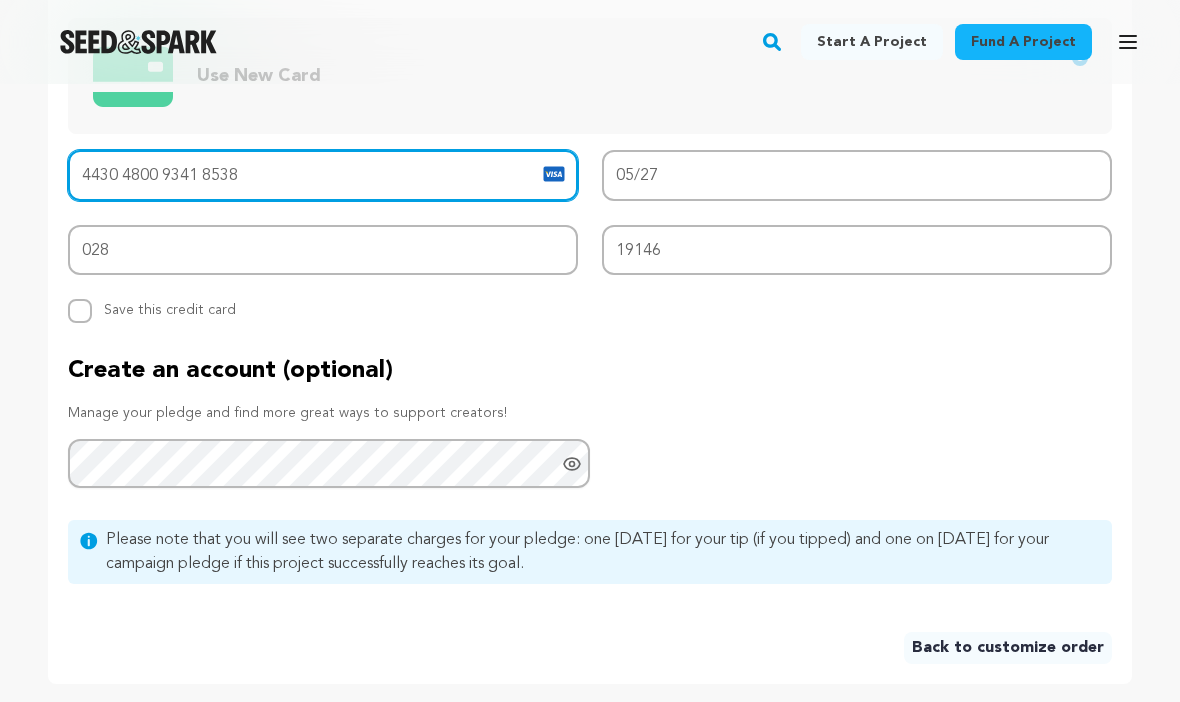 click on "4430 4800 9341 8538" at bounding box center (323, 175) 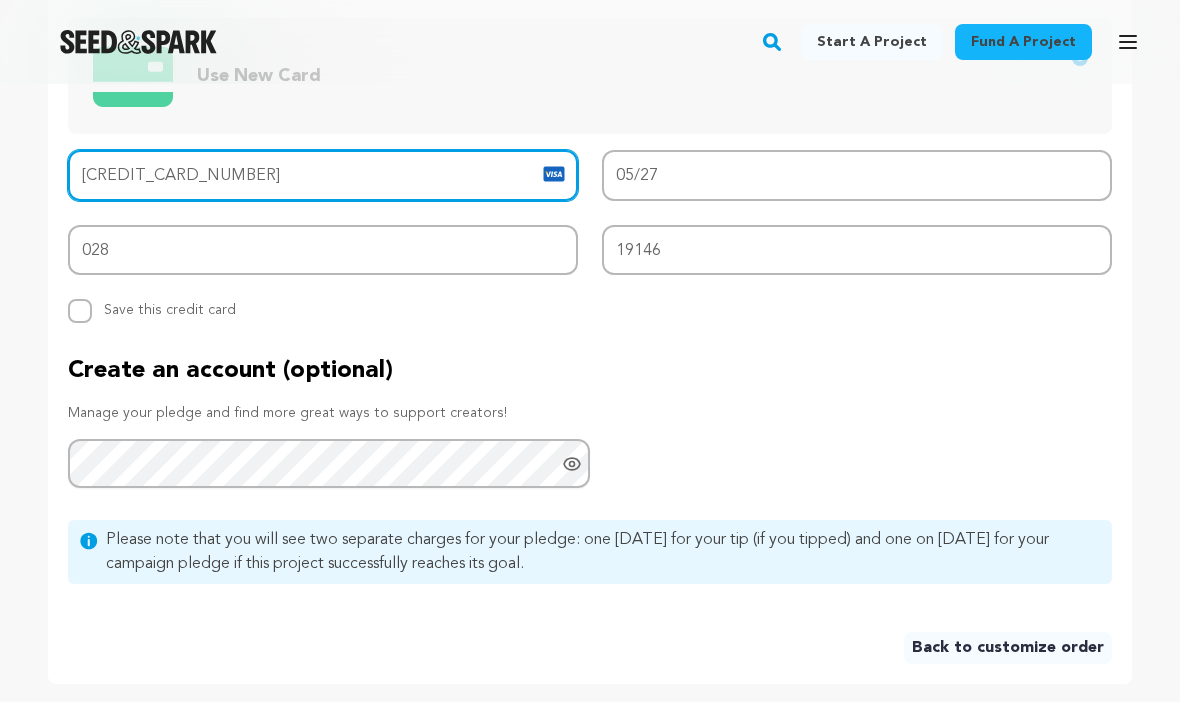 click on "Complete Order" at bounding box center (590, 931) 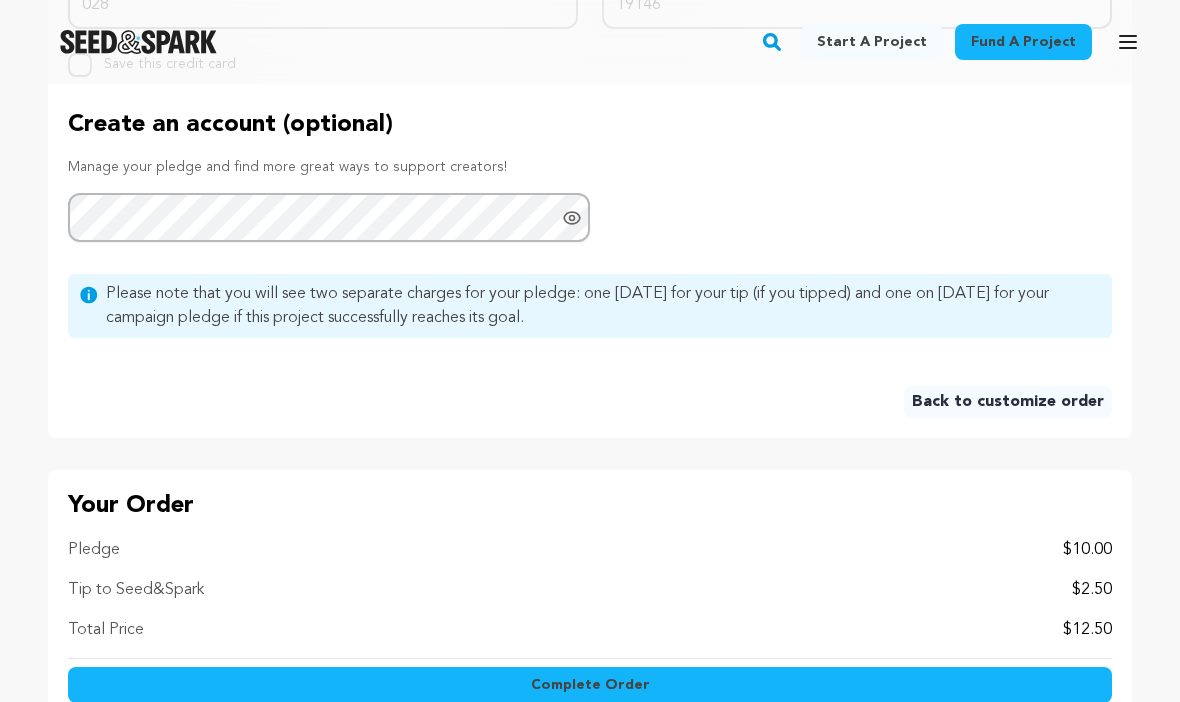 click on "Complete Order" at bounding box center (590, 686) 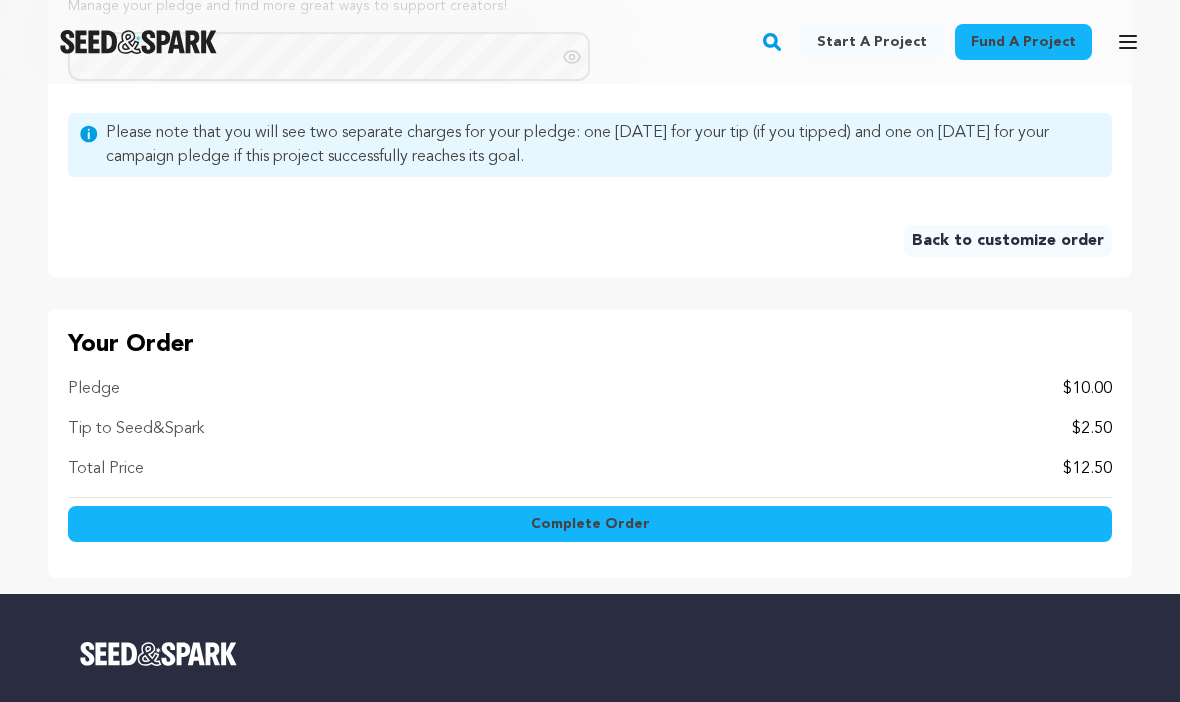 scroll, scrollTop: 1898, scrollLeft: 0, axis: vertical 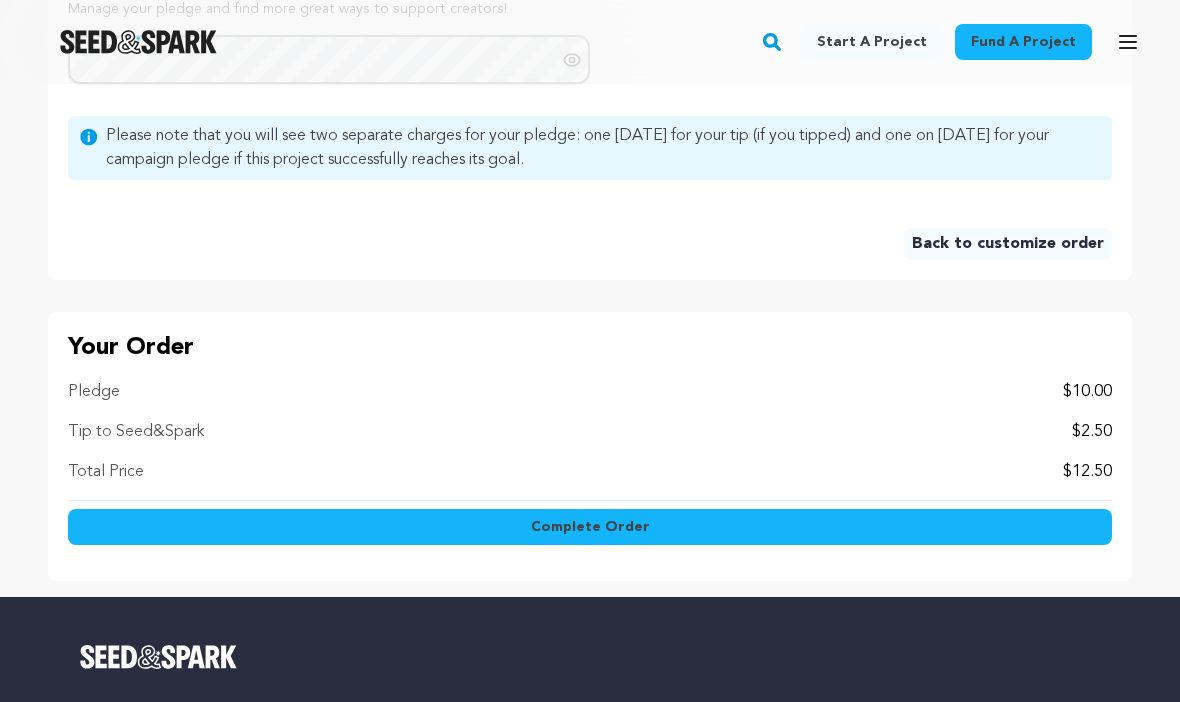 click on "Complete Order" at bounding box center (590, 527) 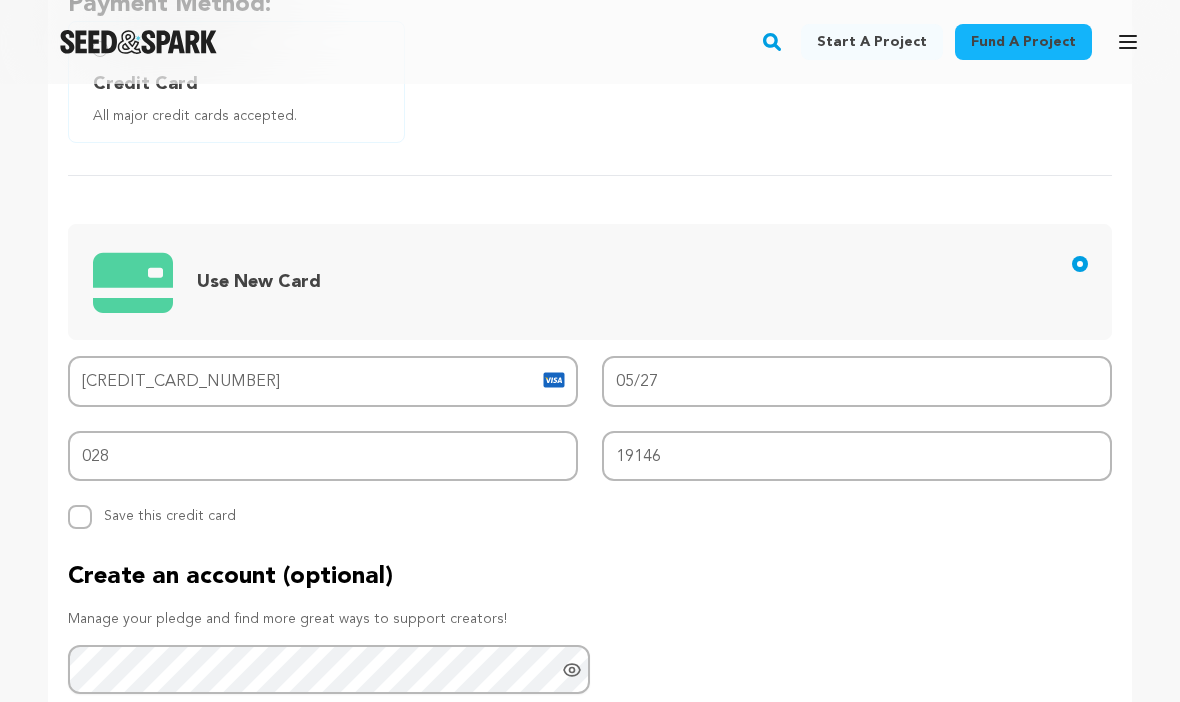 scroll, scrollTop: 1286, scrollLeft: 0, axis: vertical 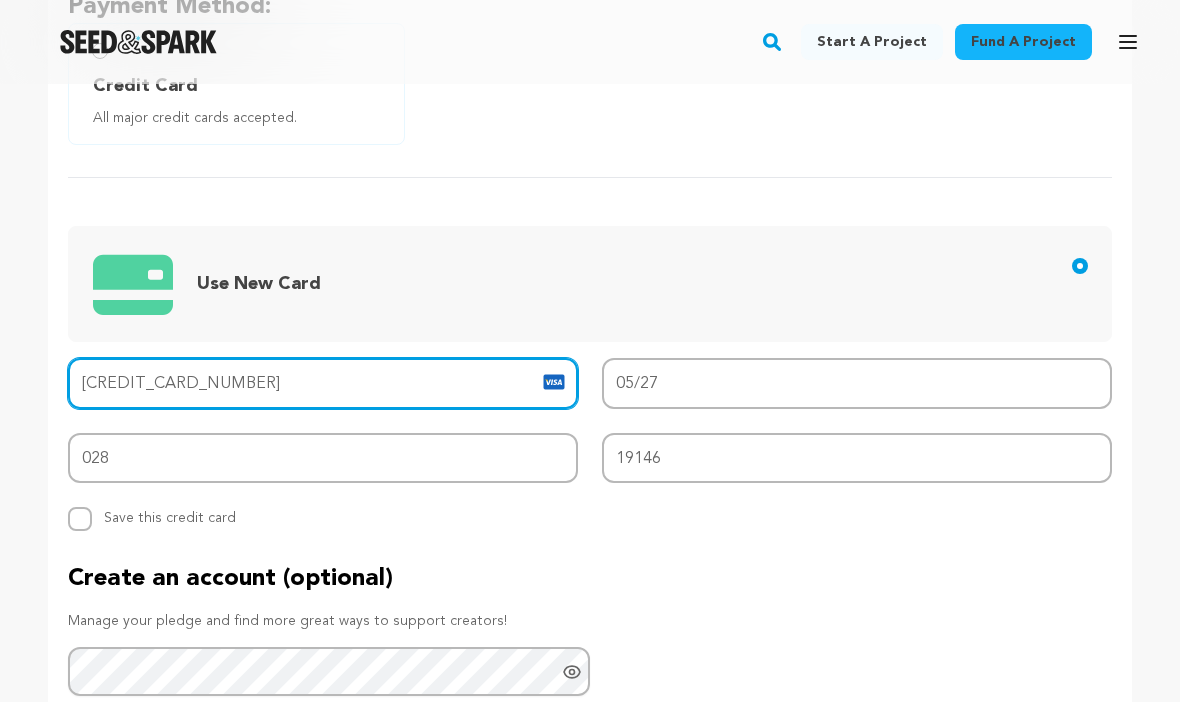 click on "4430 4800 9431 8538" at bounding box center (323, 383) 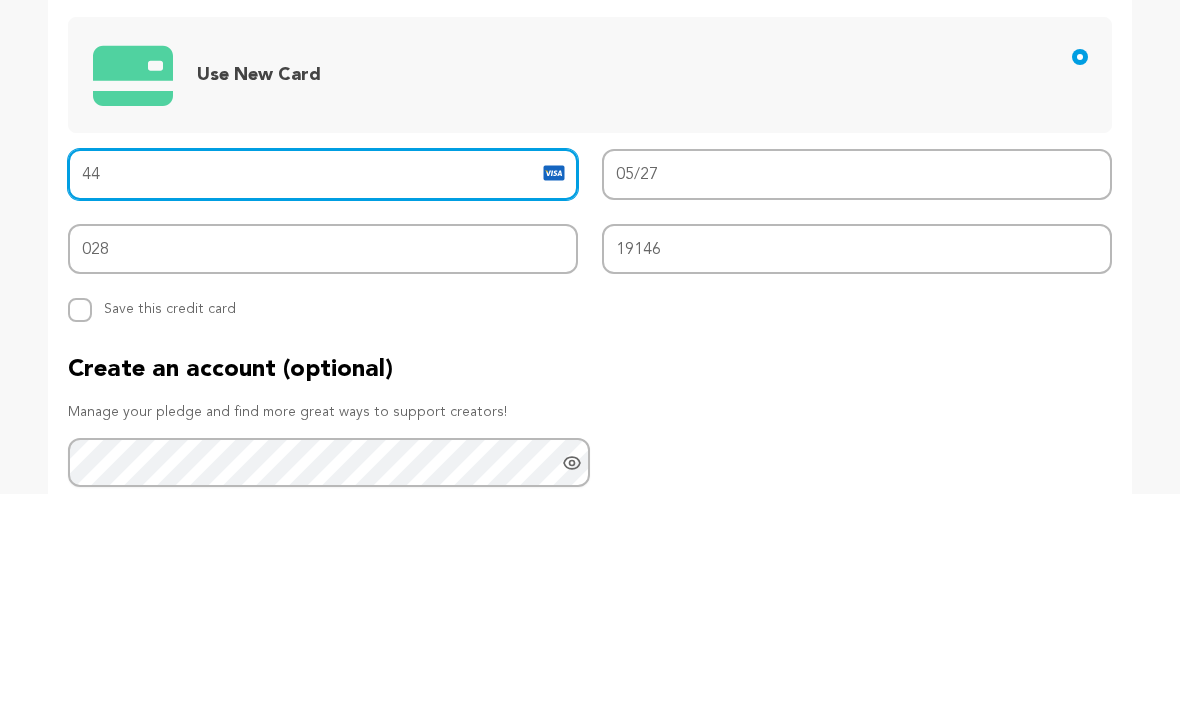 type on "4" 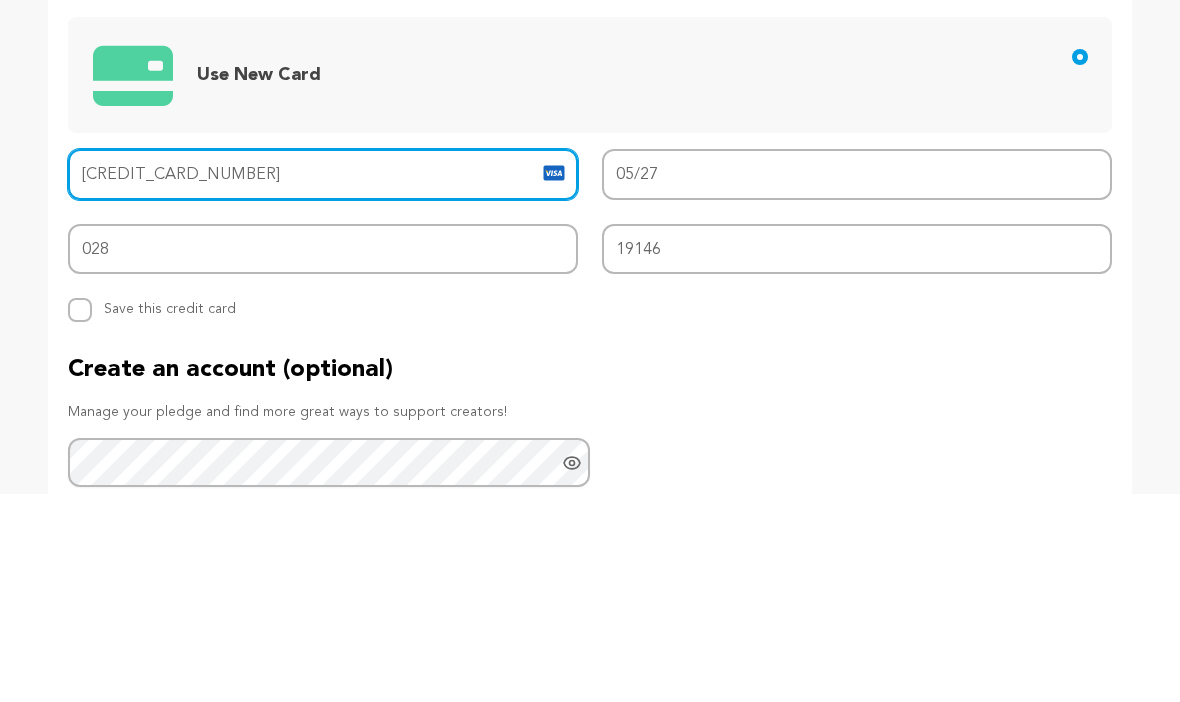type on "4430 4800 9431 8538" 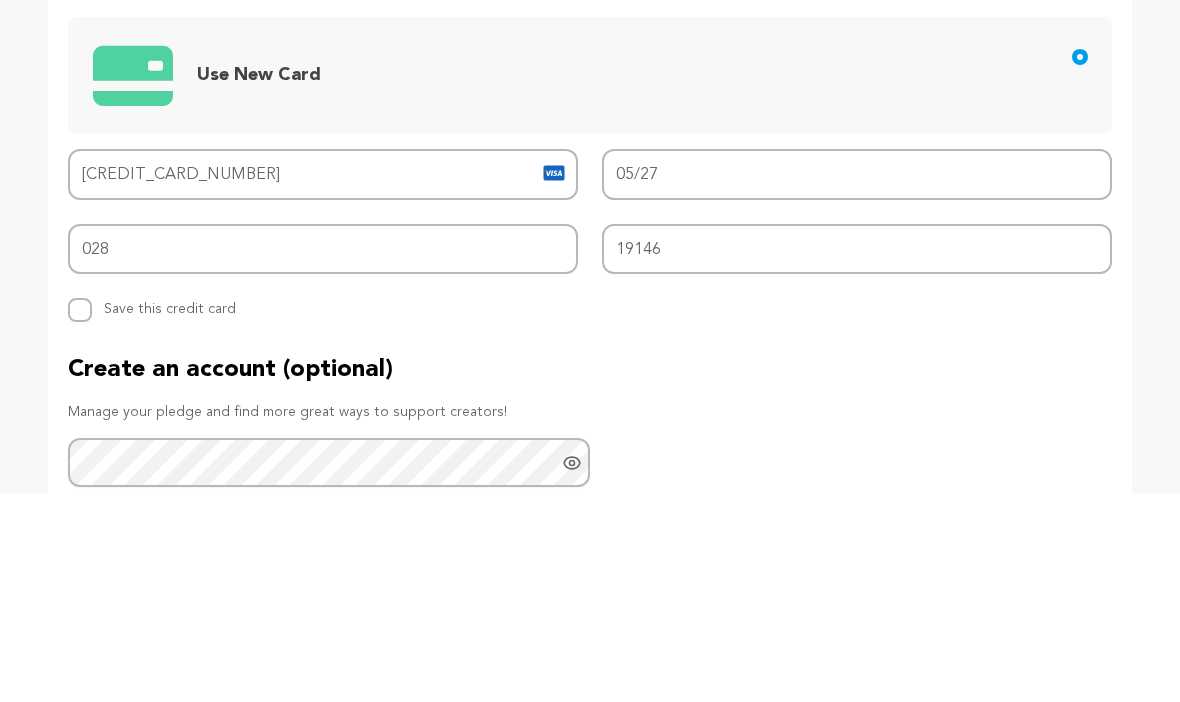 scroll, scrollTop: 1495, scrollLeft: 0, axis: vertical 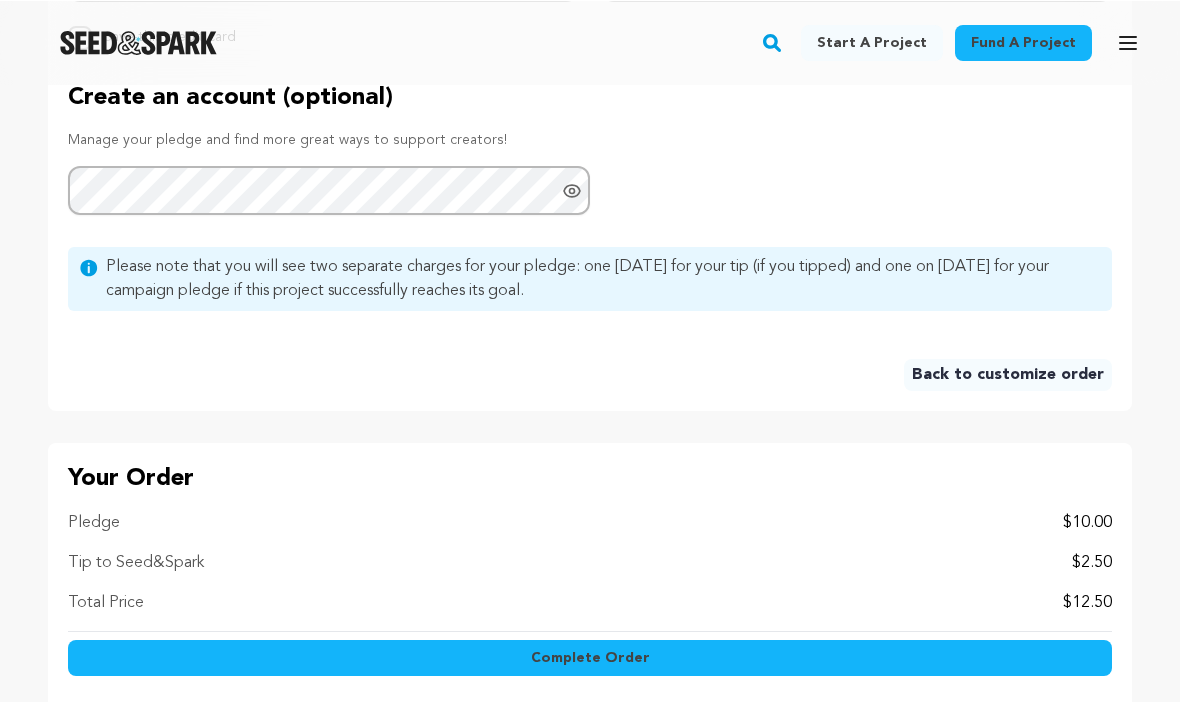 click on "Complete Order" at bounding box center [590, 657] 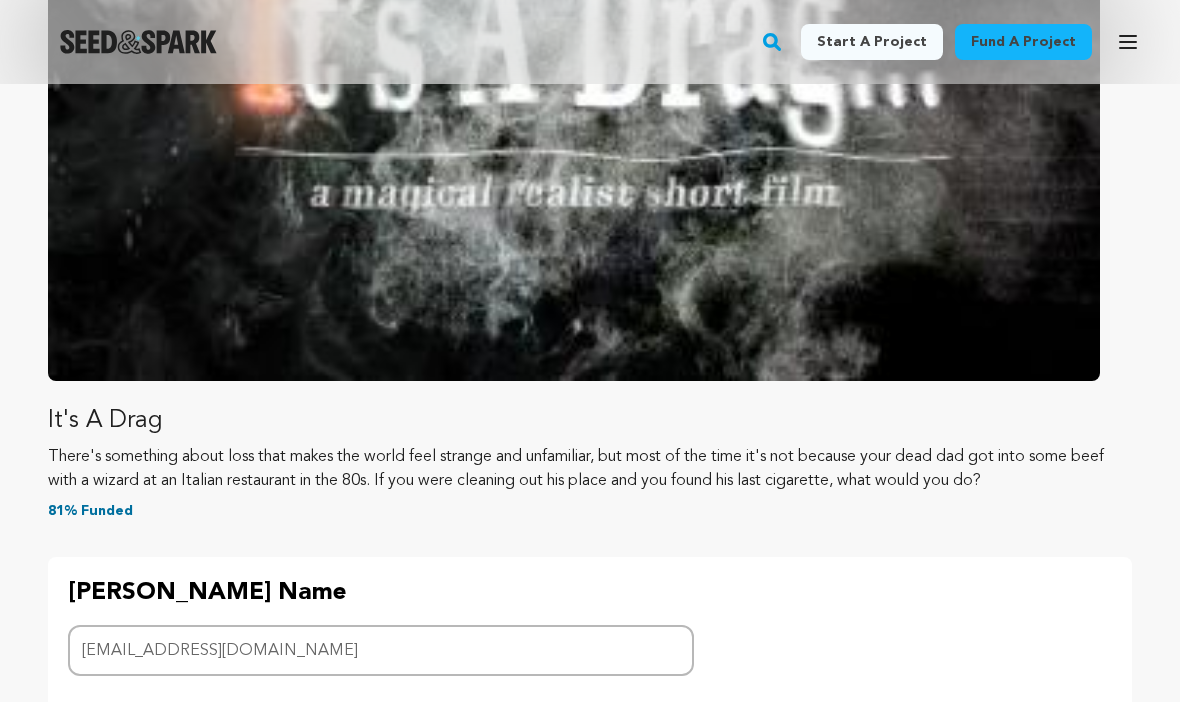 scroll, scrollTop: 0, scrollLeft: 0, axis: both 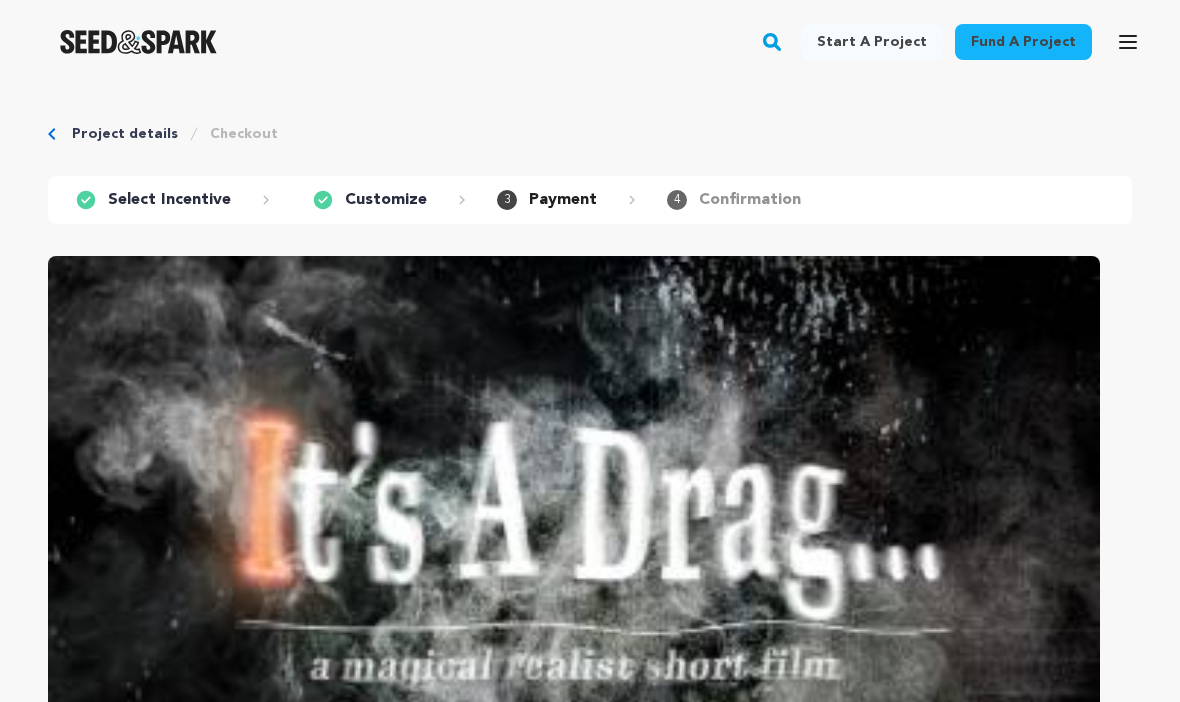 click on "Payment" at bounding box center (563, 200) 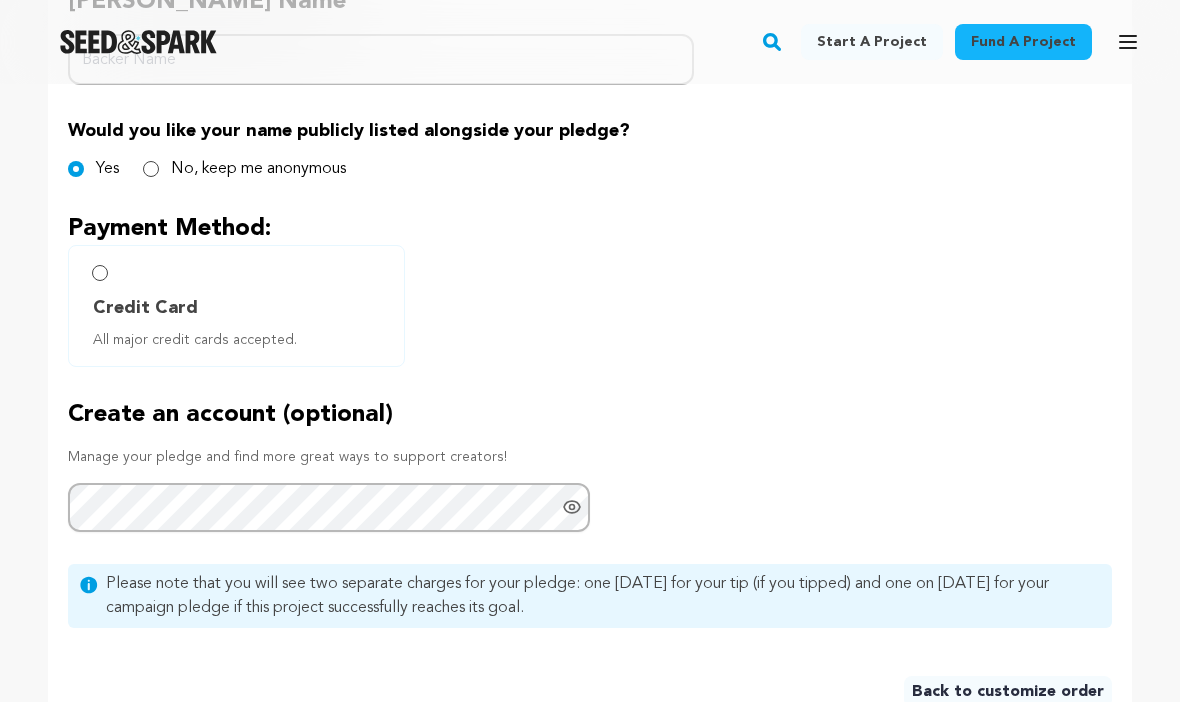 scroll, scrollTop: 916, scrollLeft: 0, axis: vertical 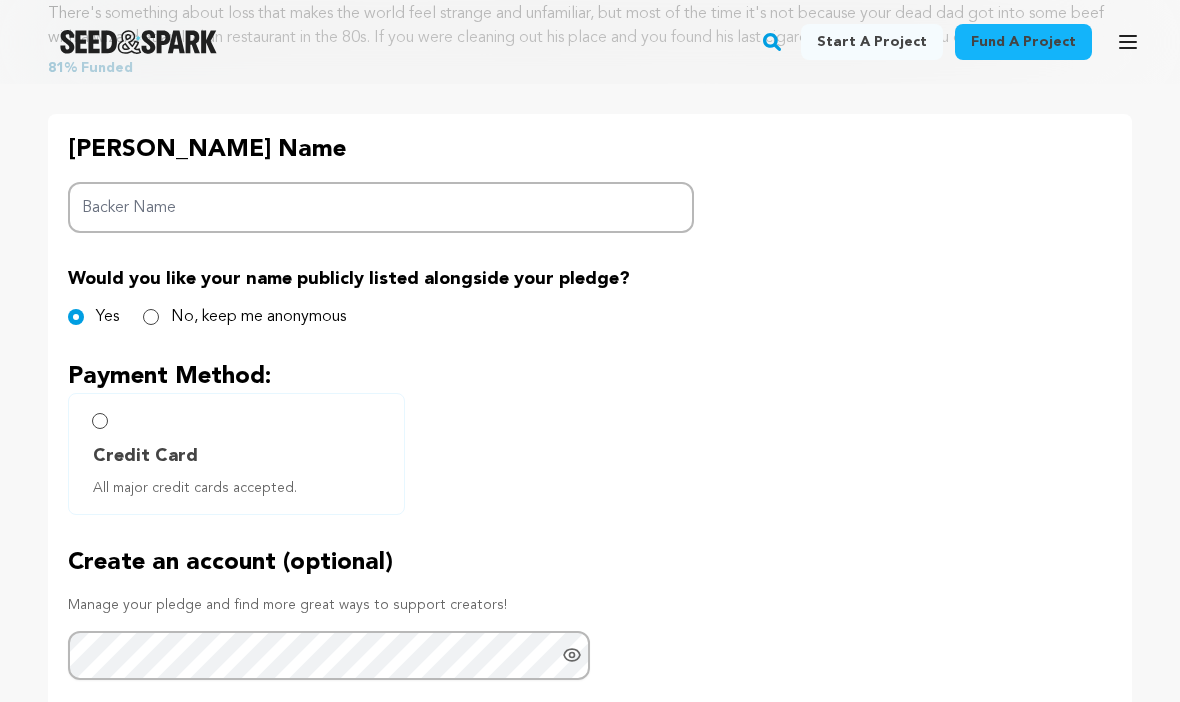 click on "Backer Name" at bounding box center [381, 207] 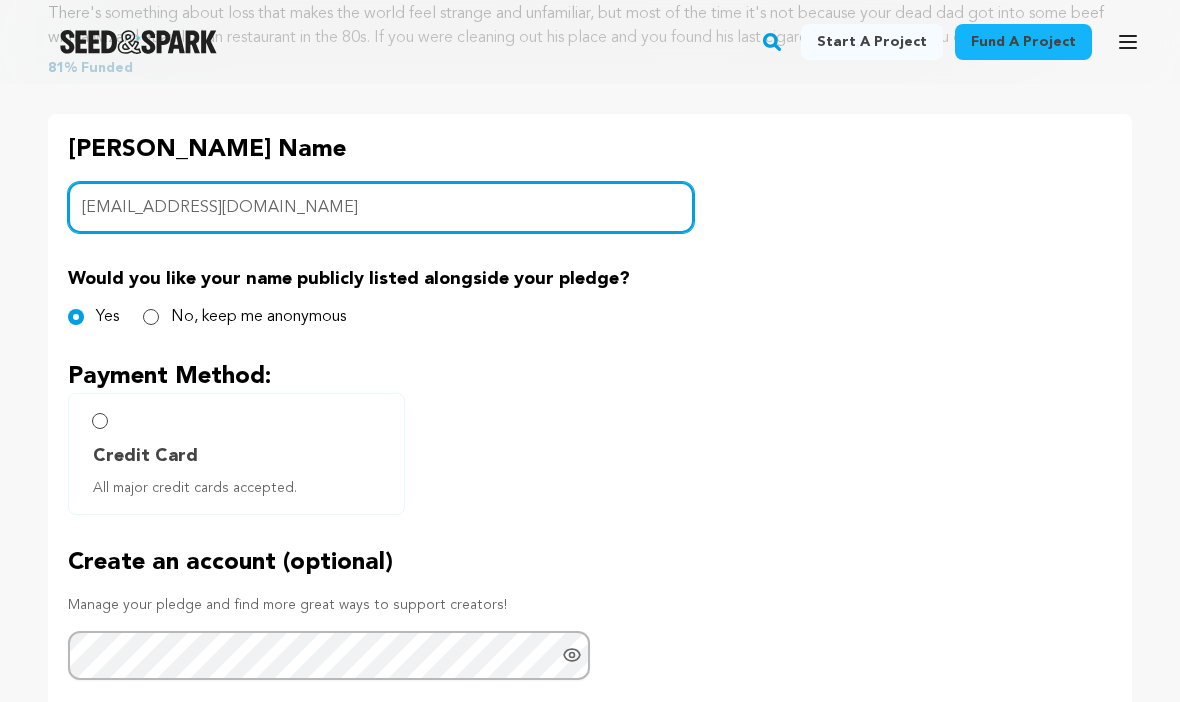 type on "Marcialferguson@gmail.com" 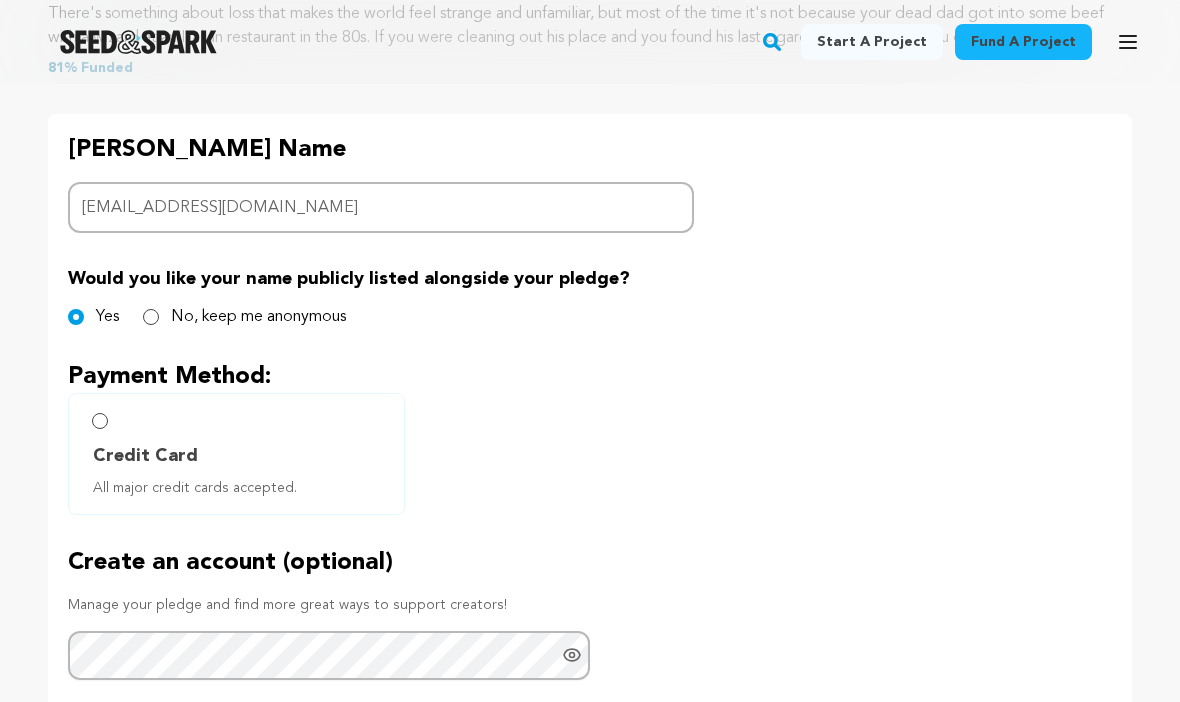 click on "Credit Card
All major credit cards accepted." at bounding box center (236, 454) 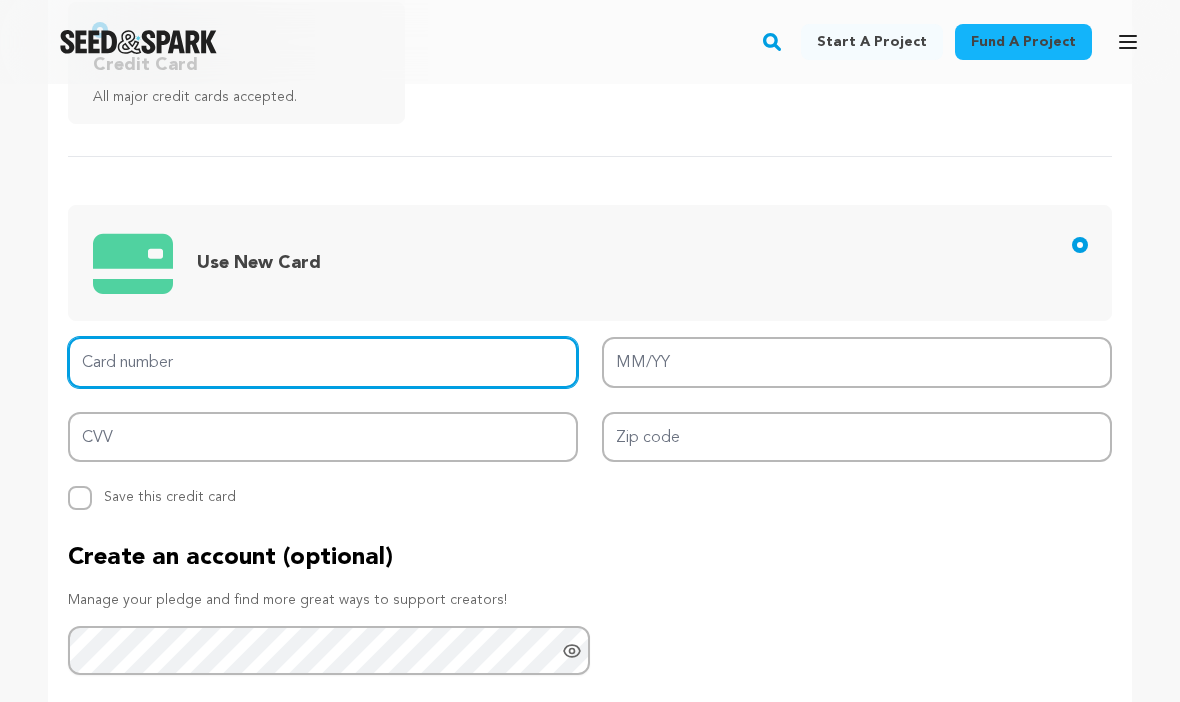 click on "Card number" at bounding box center [323, 362] 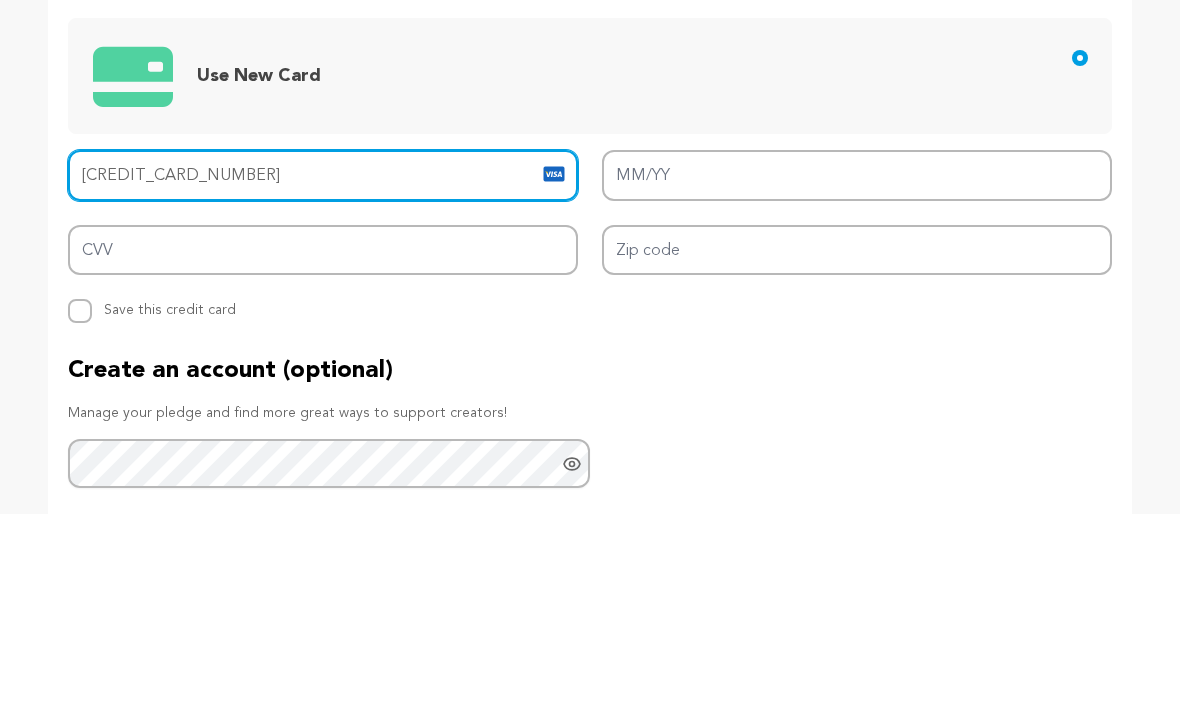 type on "4430 4800 9431 8538" 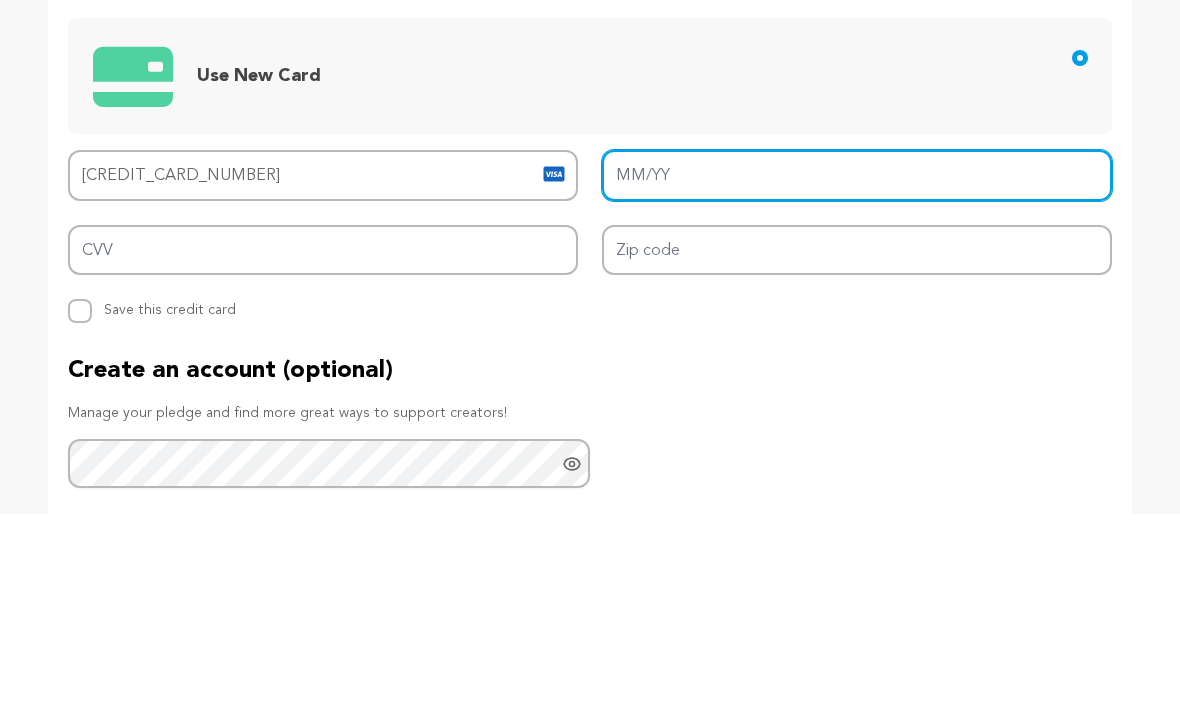 click on "MM/YY" at bounding box center [857, 363] 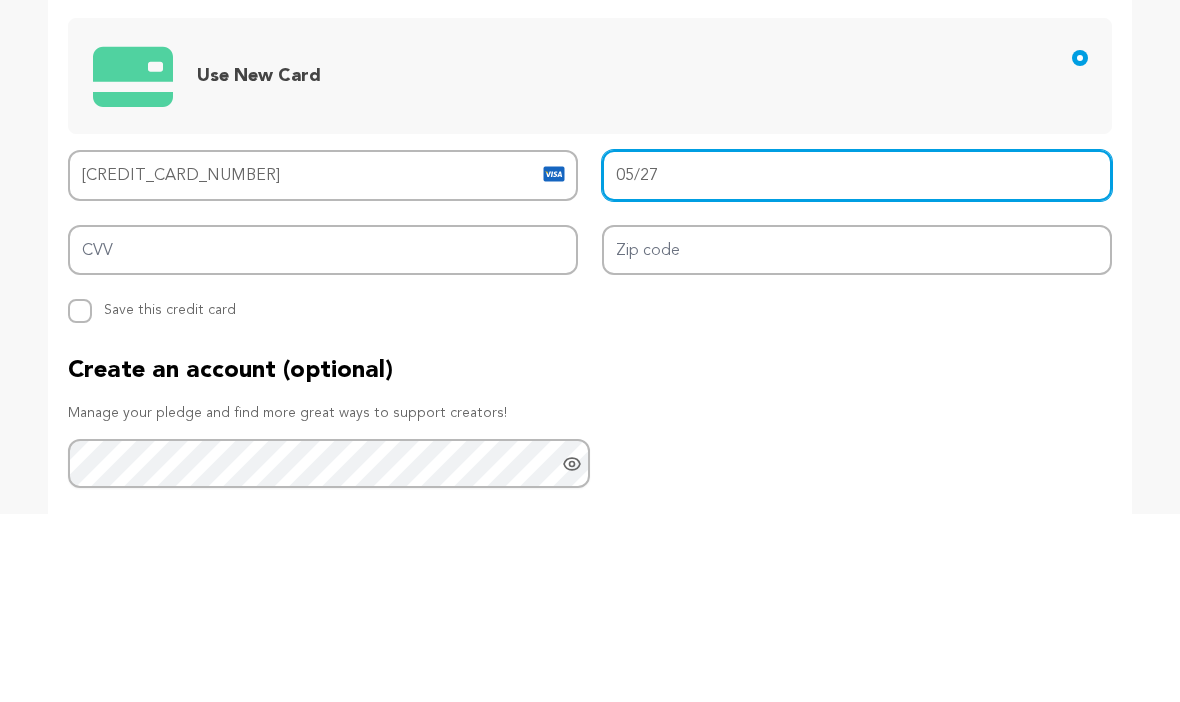 type on "05/27" 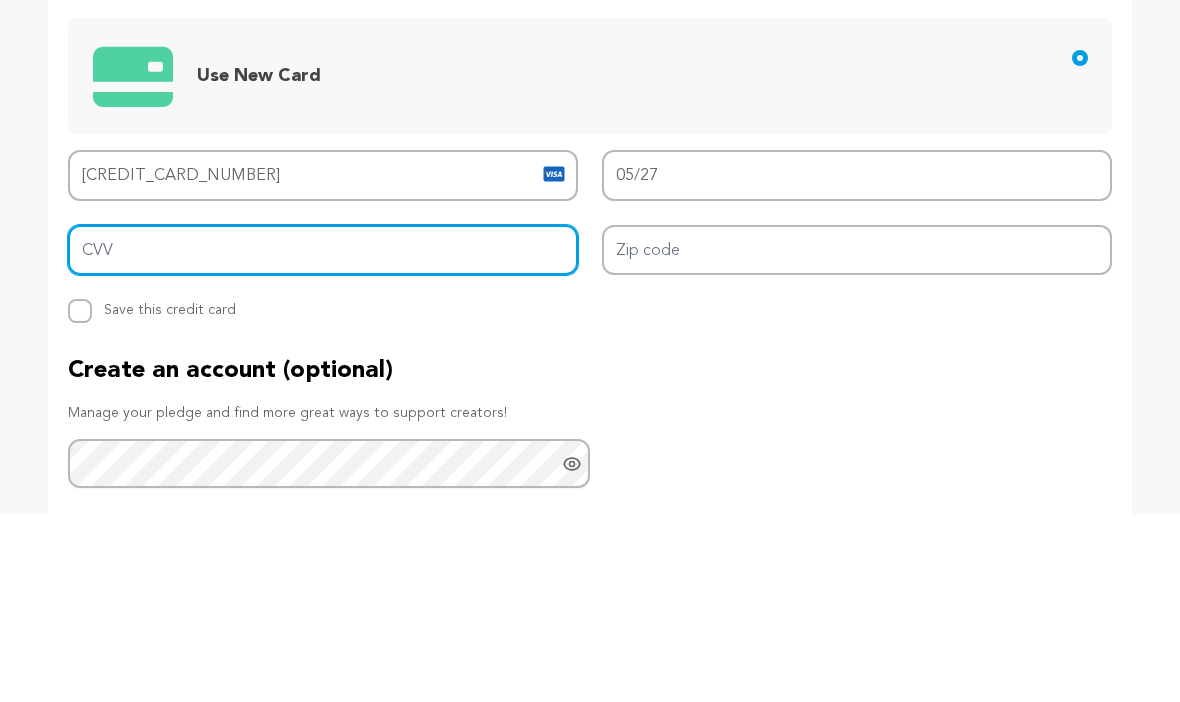 click on "CVV" at bounding box center (323, 438) 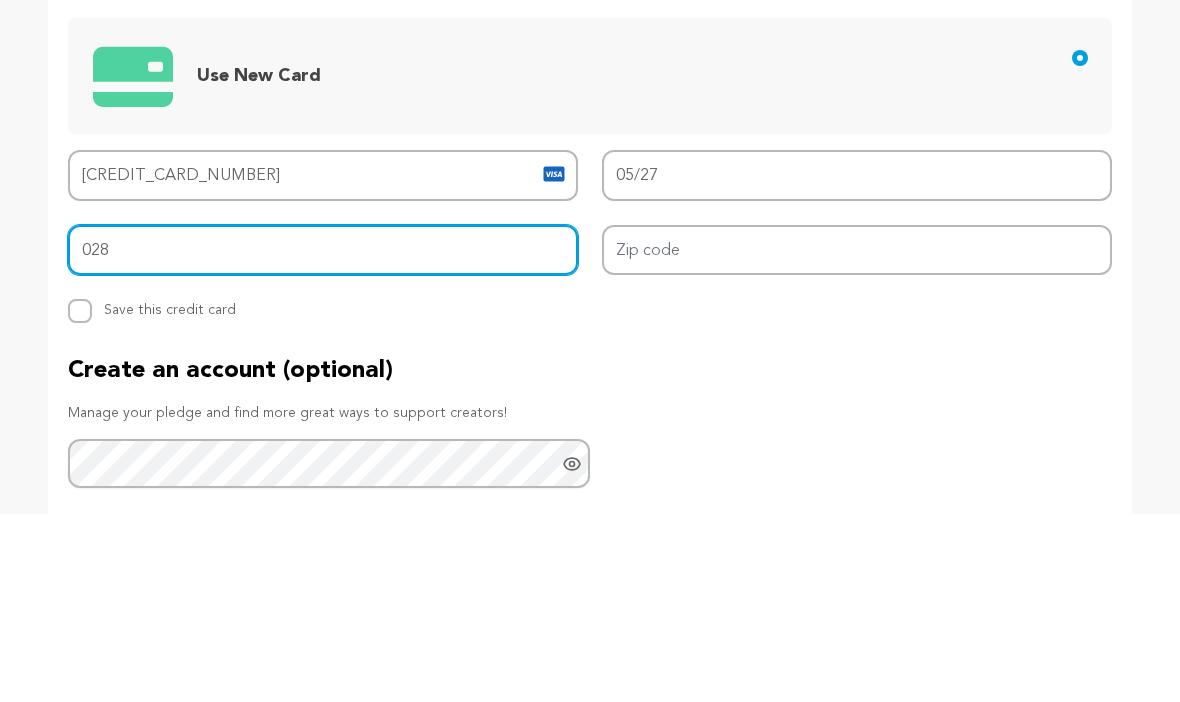 type on "028" 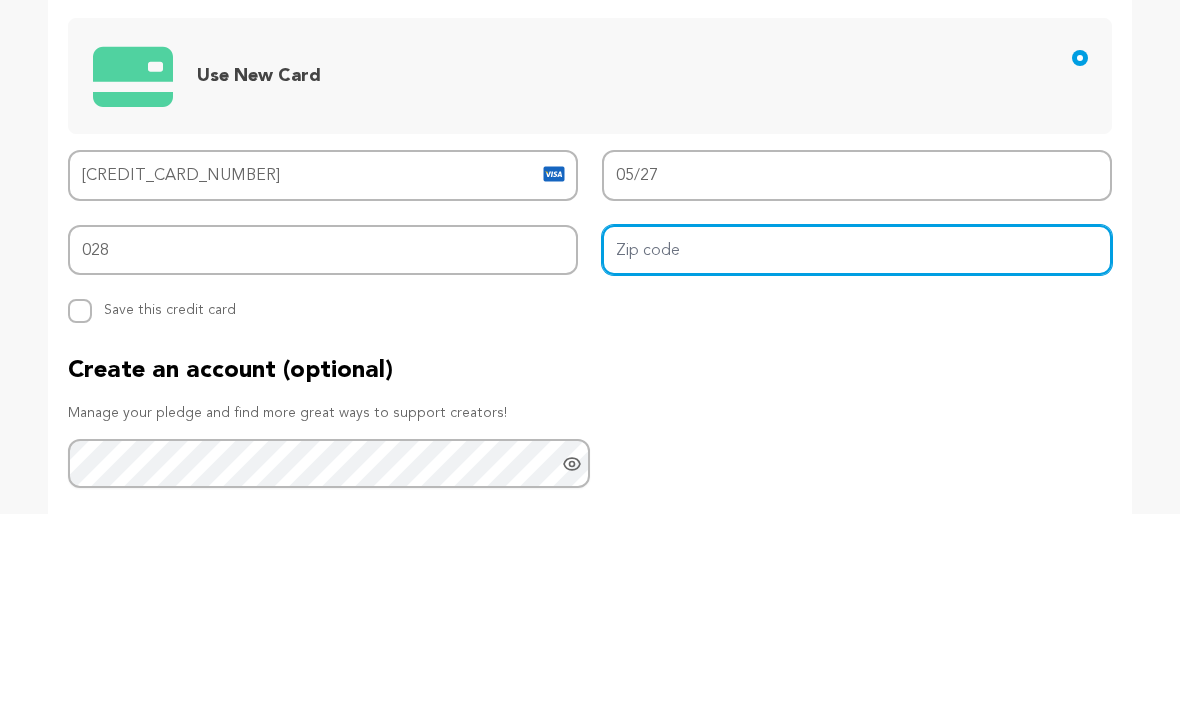 click on "Zip code" at bounding box center [857, 438] 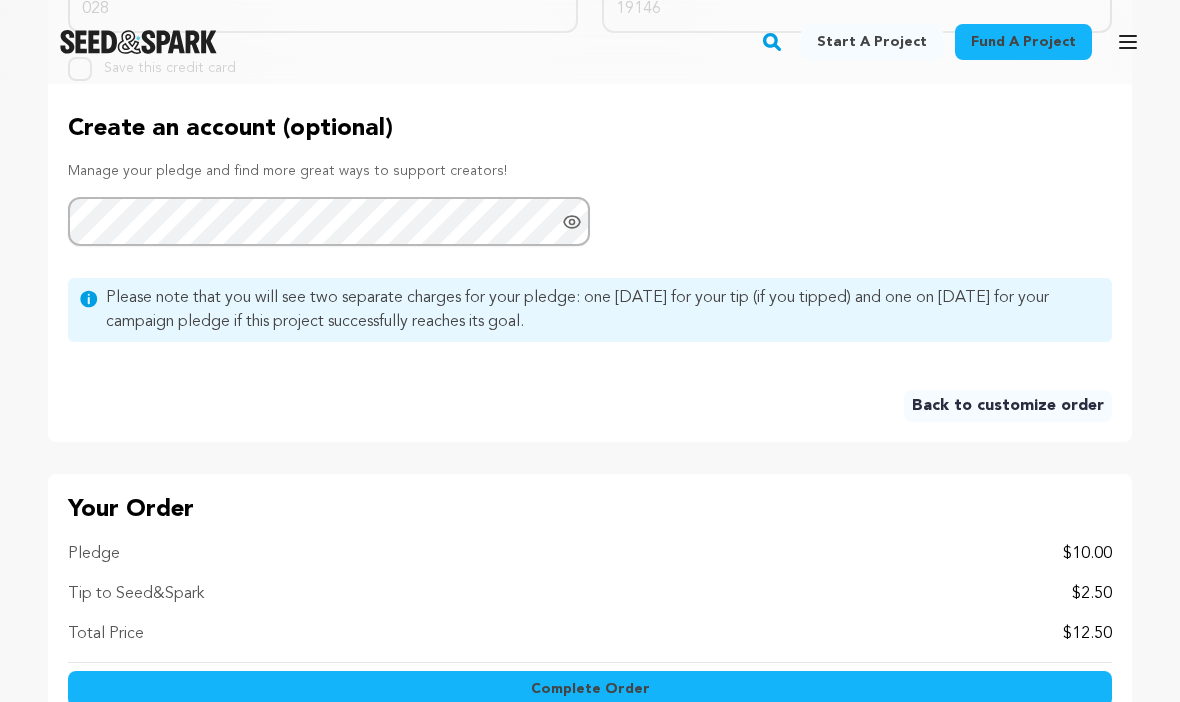 scroll, scrollTop: 1807, scrollLeft: 0, axis: vertical 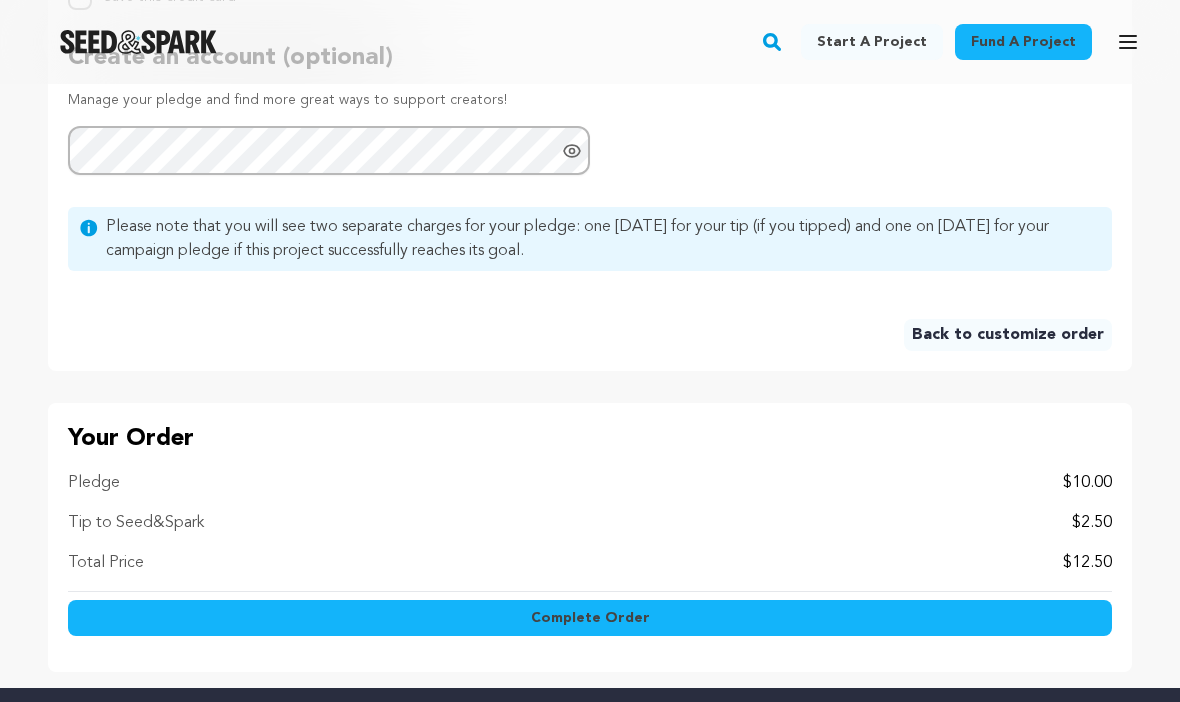 type on "19146" 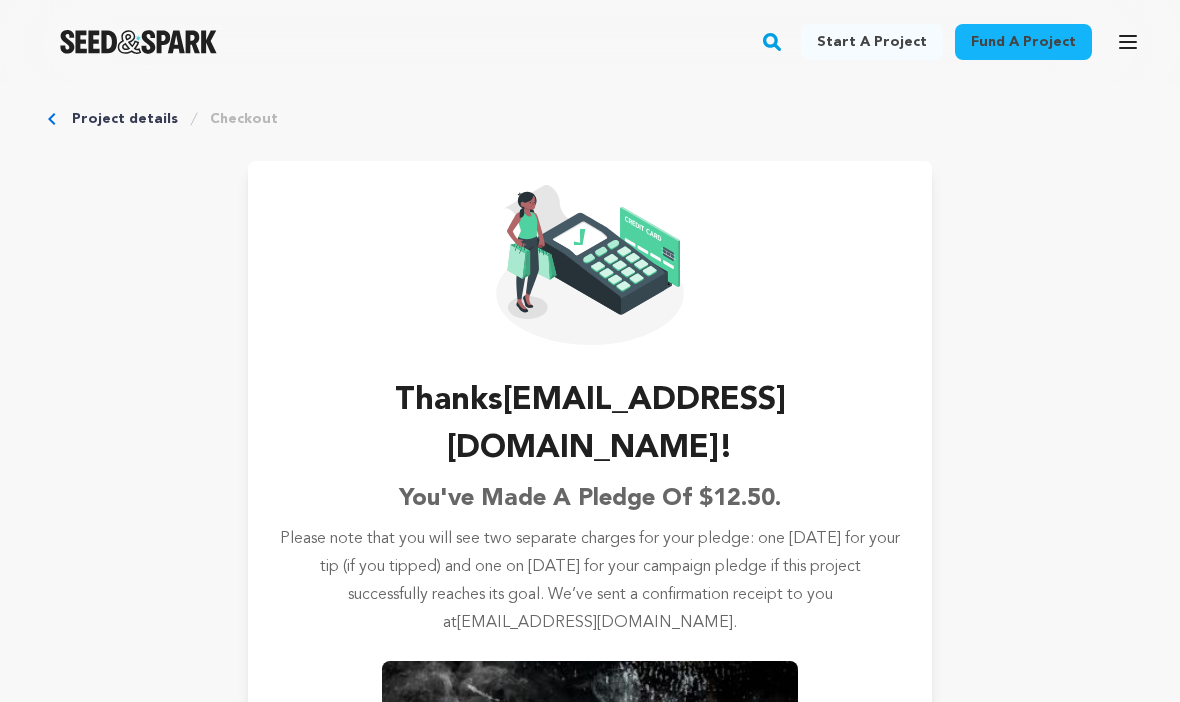 scroll, scrollTop: 0, scrollLeft: 0, axis: both 